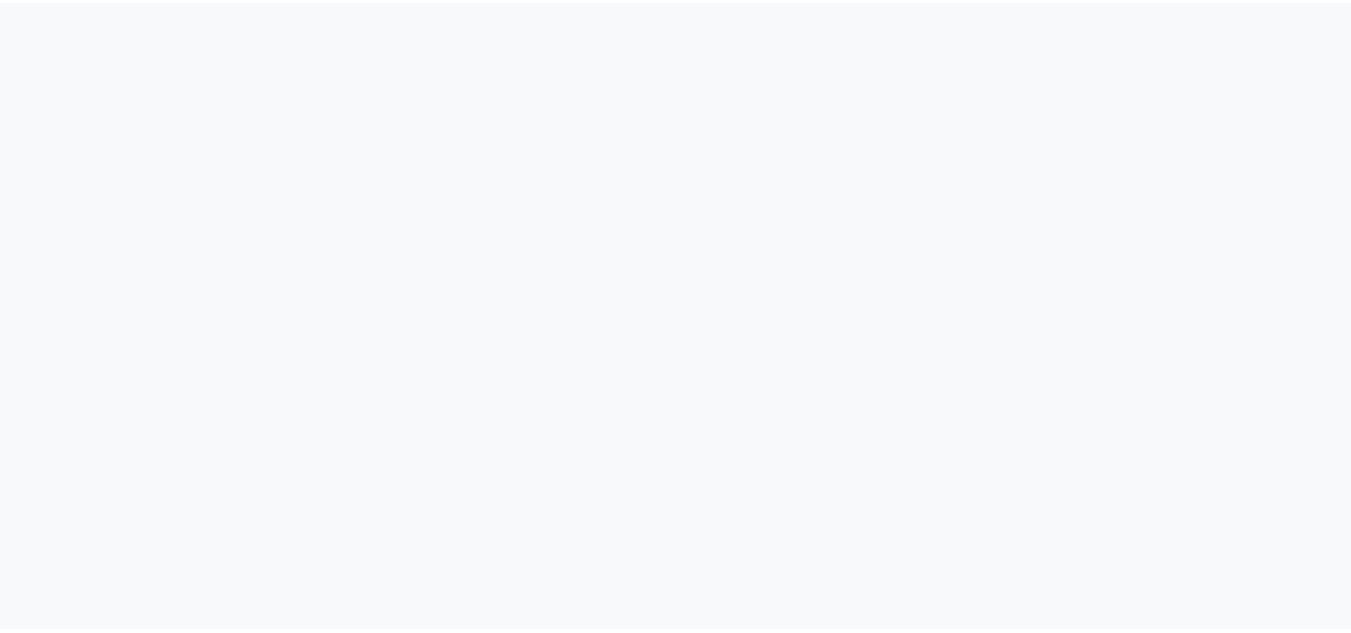 scroll, scrollTop: 0, scrollLeft: 0, axis: both 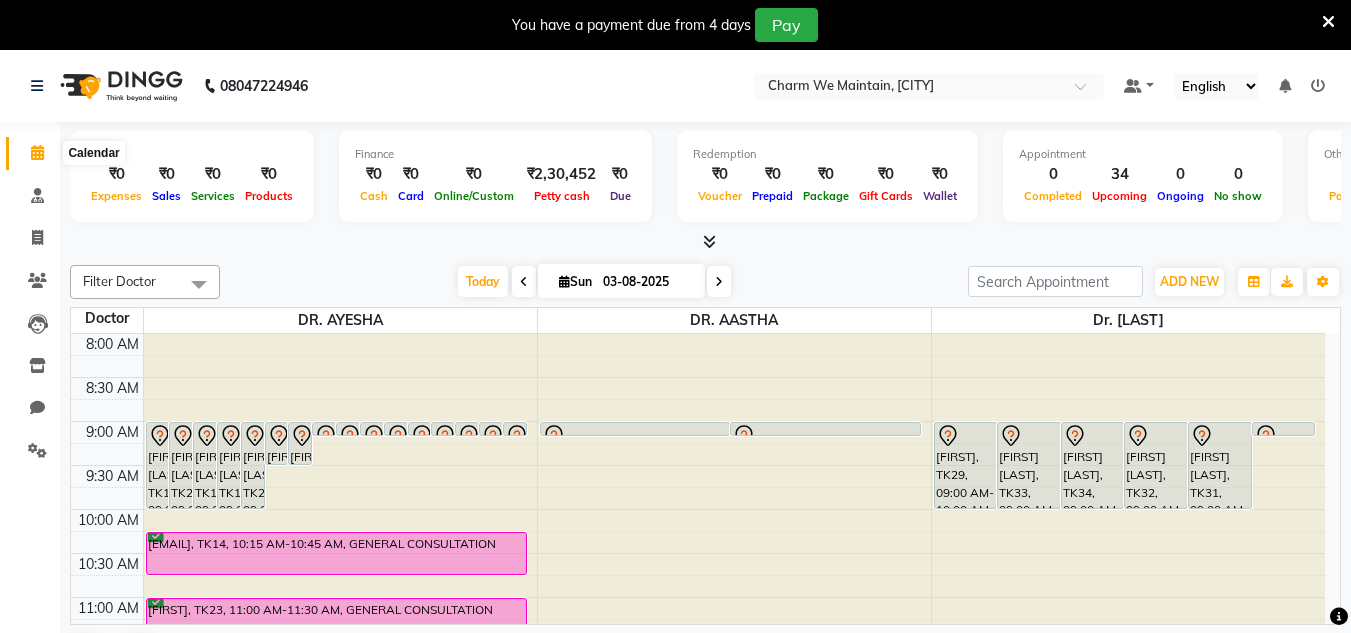 click 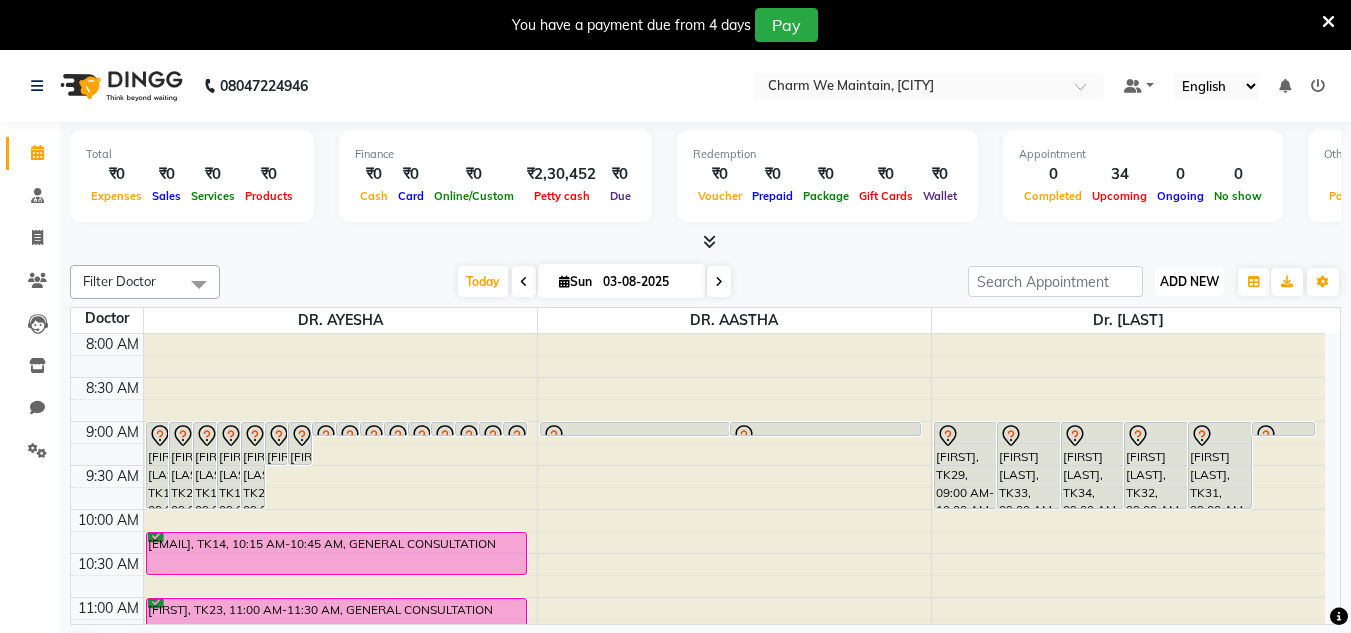 click on "ADD NEW Toggle Dropdown" at bounding box center [1189, 282] 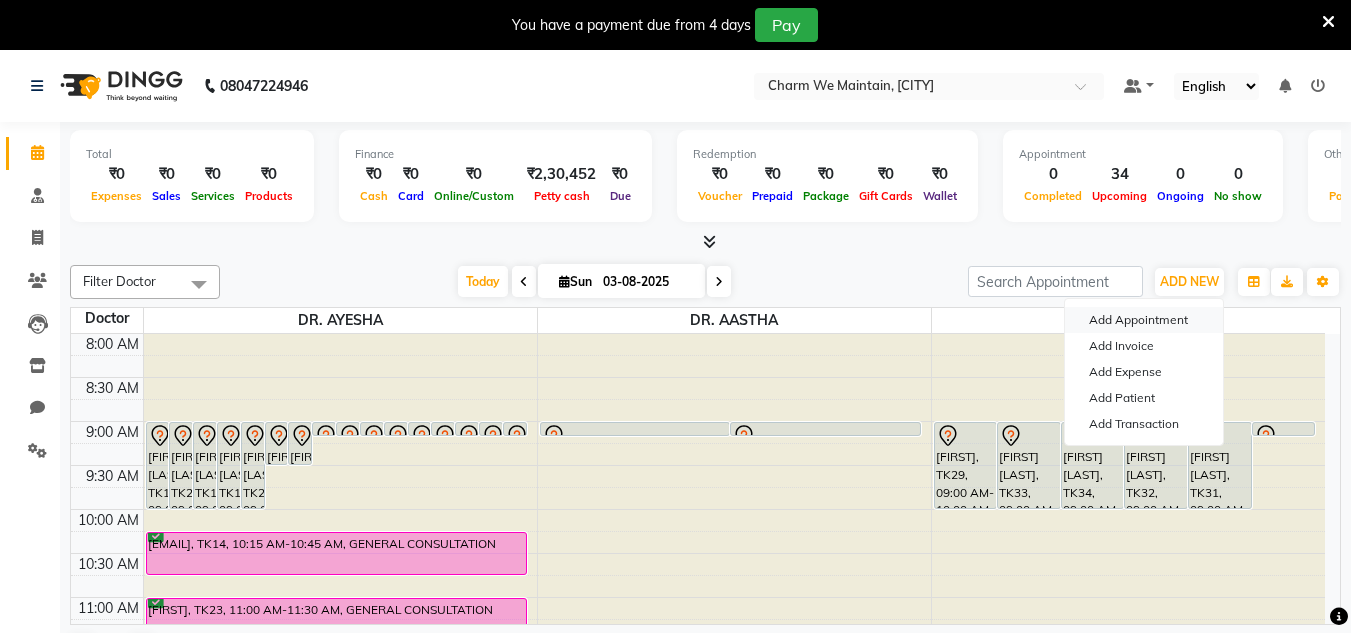 click on "Add Appointment" at bounding box center (1144, 320) 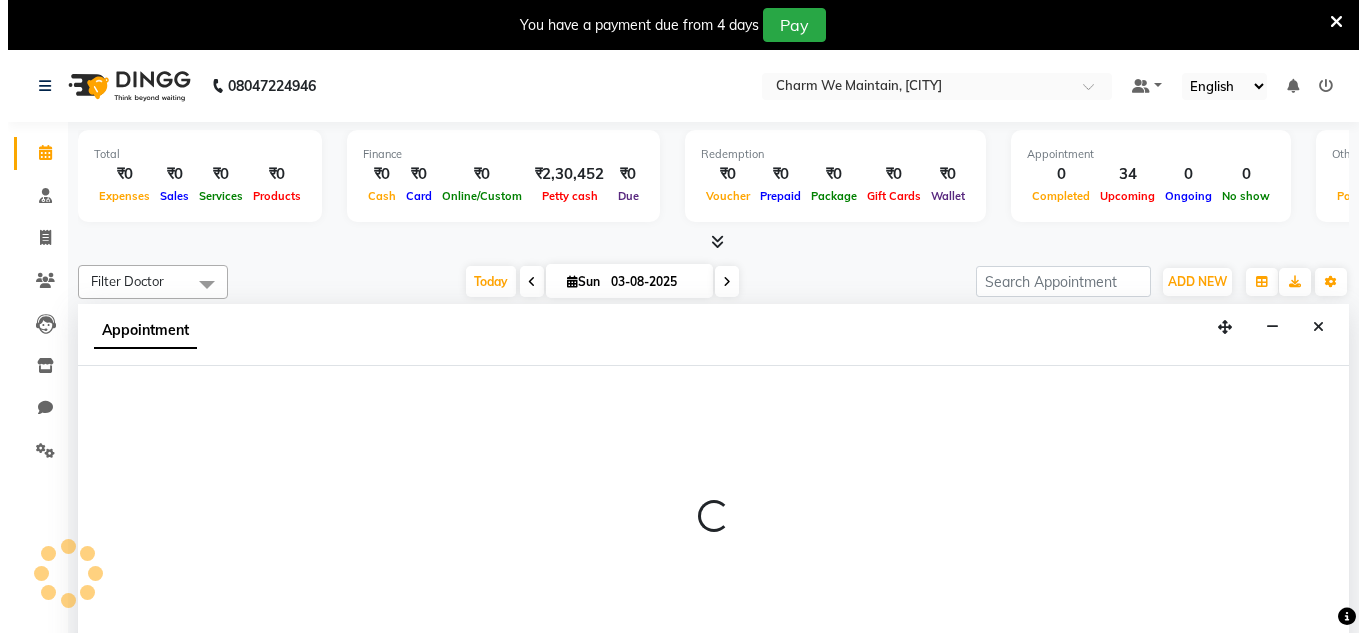 scroll, scrollTop: 51, scrollLeft: 0, axis: vertical 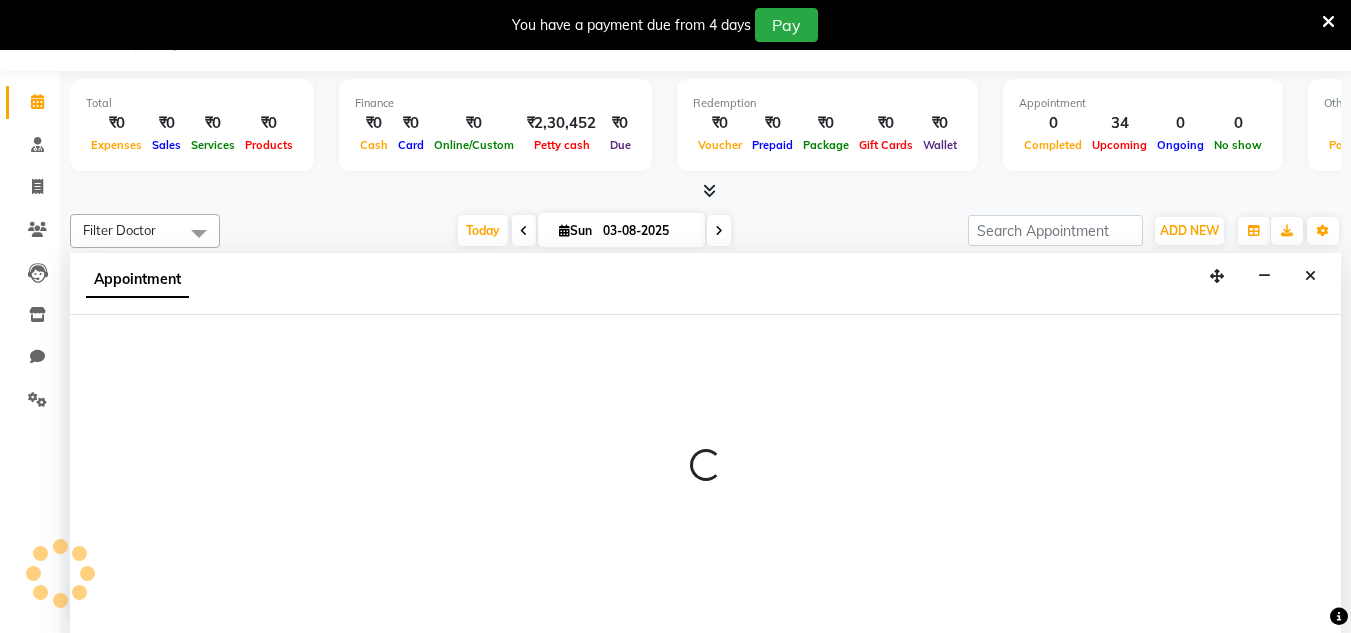 select on "540" 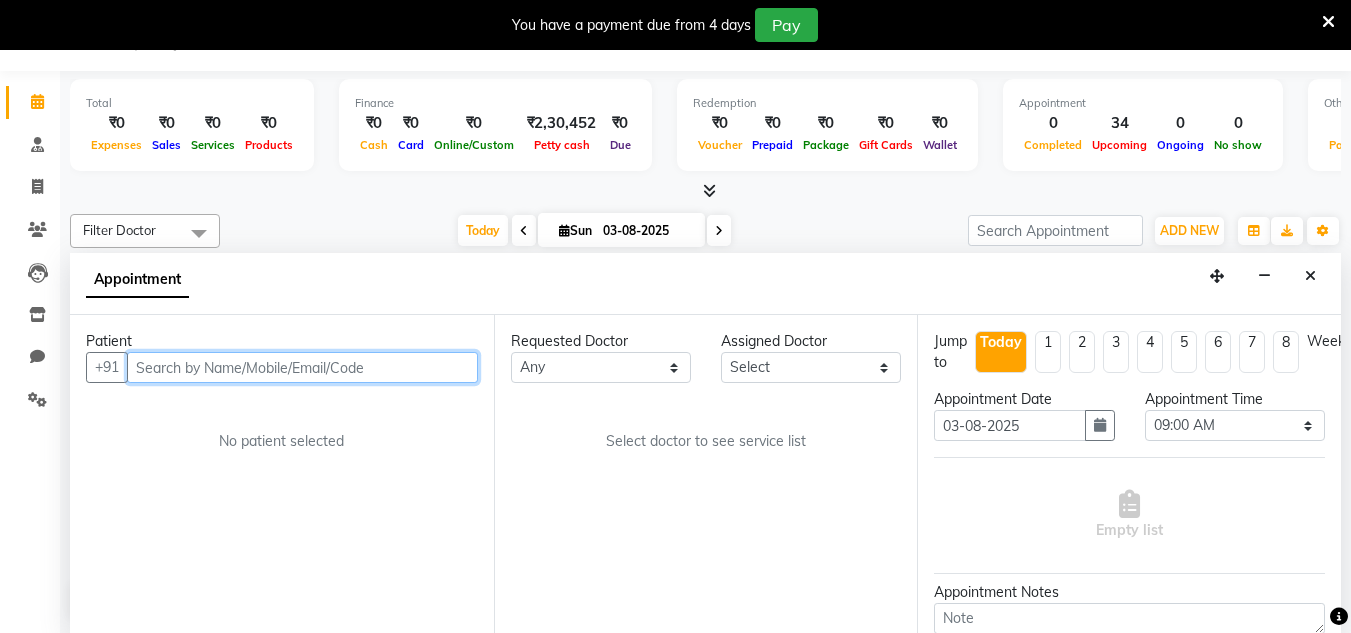 click at bounding box center (302, 367) 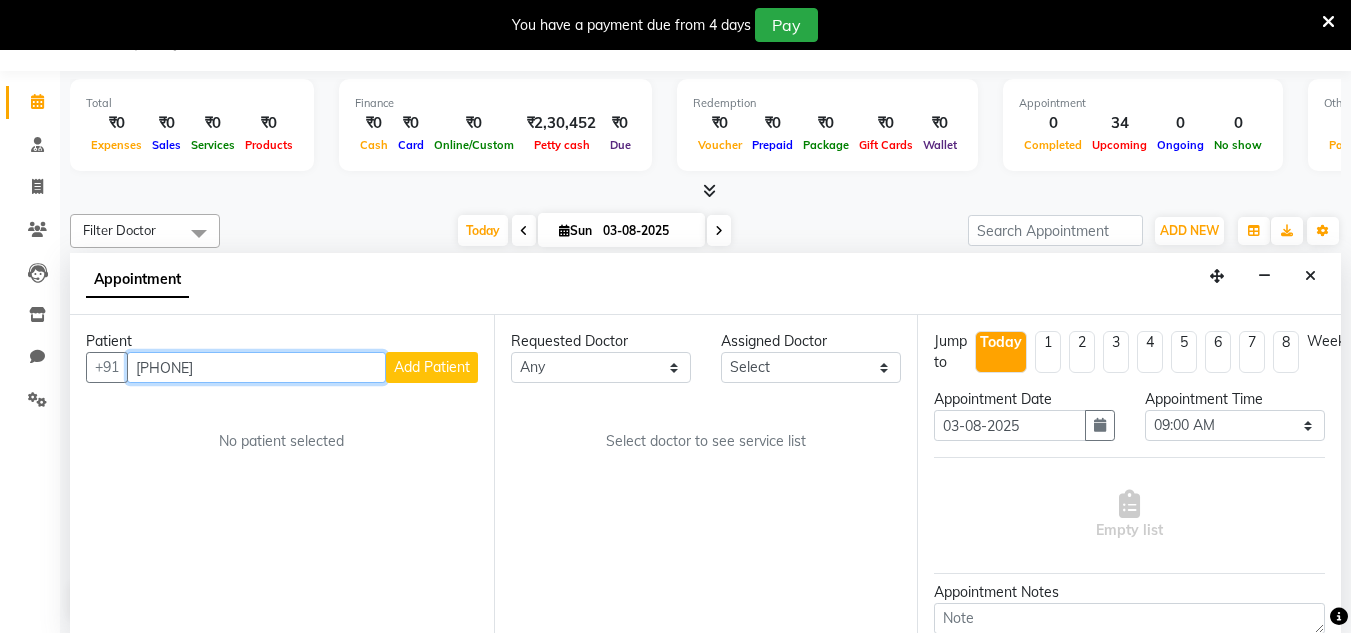 type on "[PHONE]" 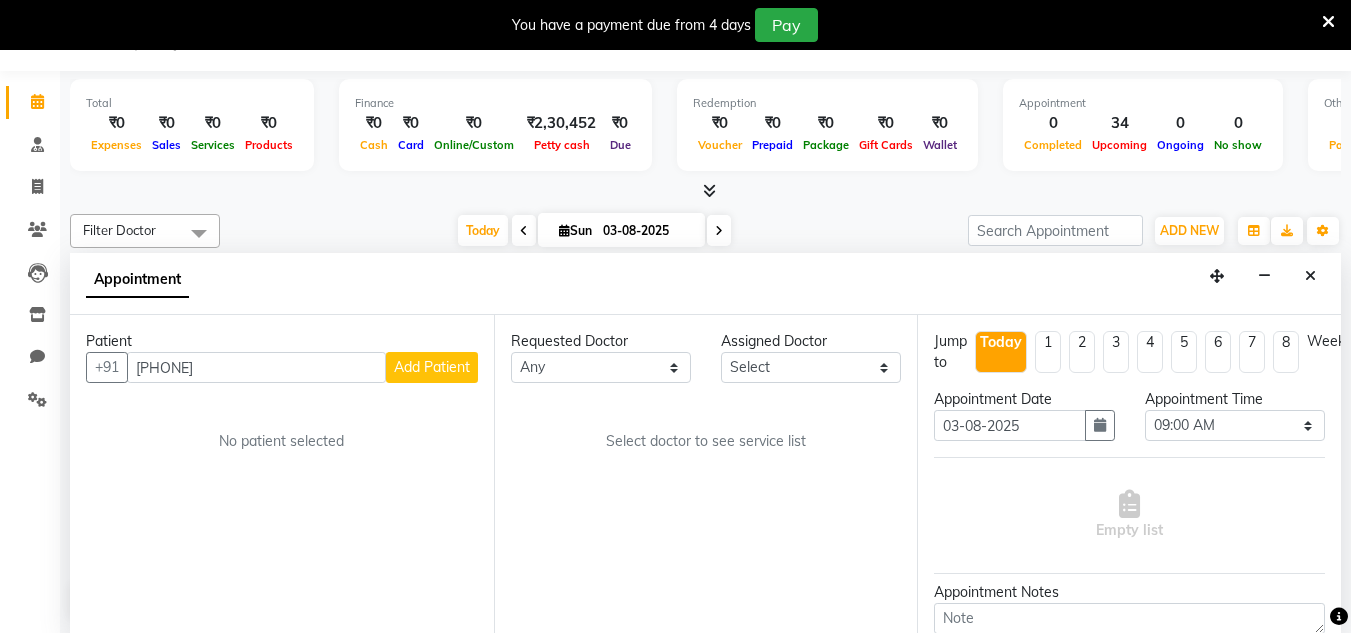 click on "Add Patient" at bounding box center [432, 367] 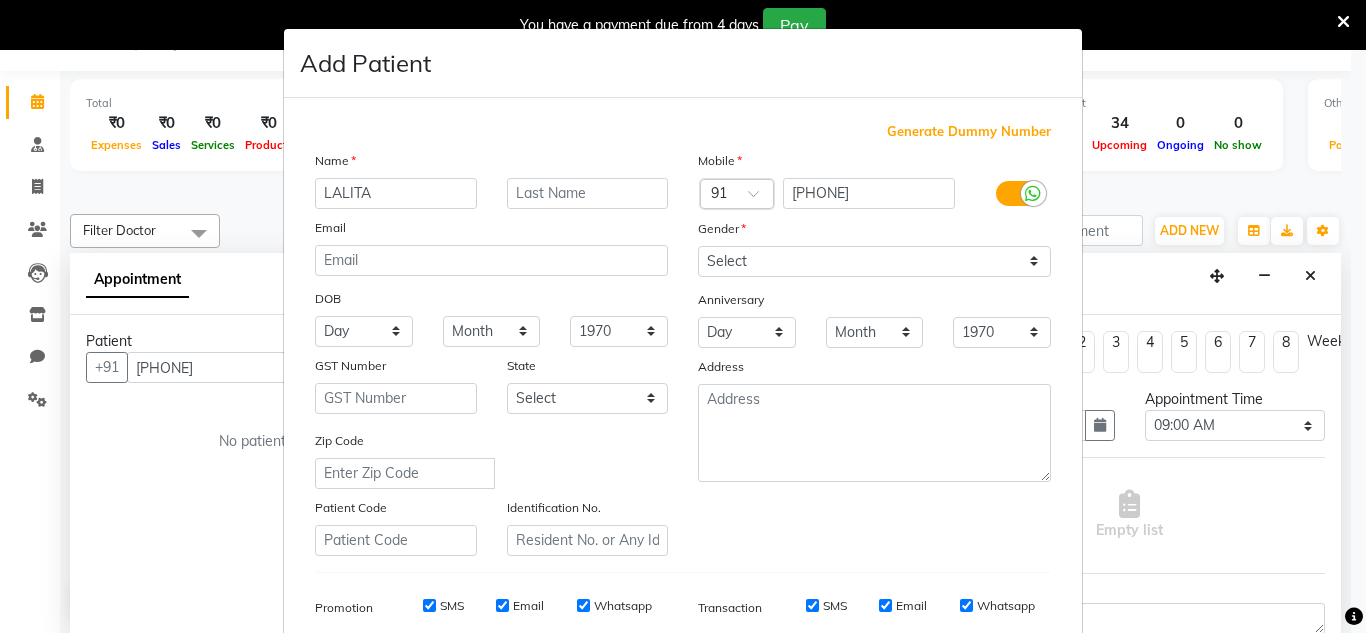 type on "LALITA" 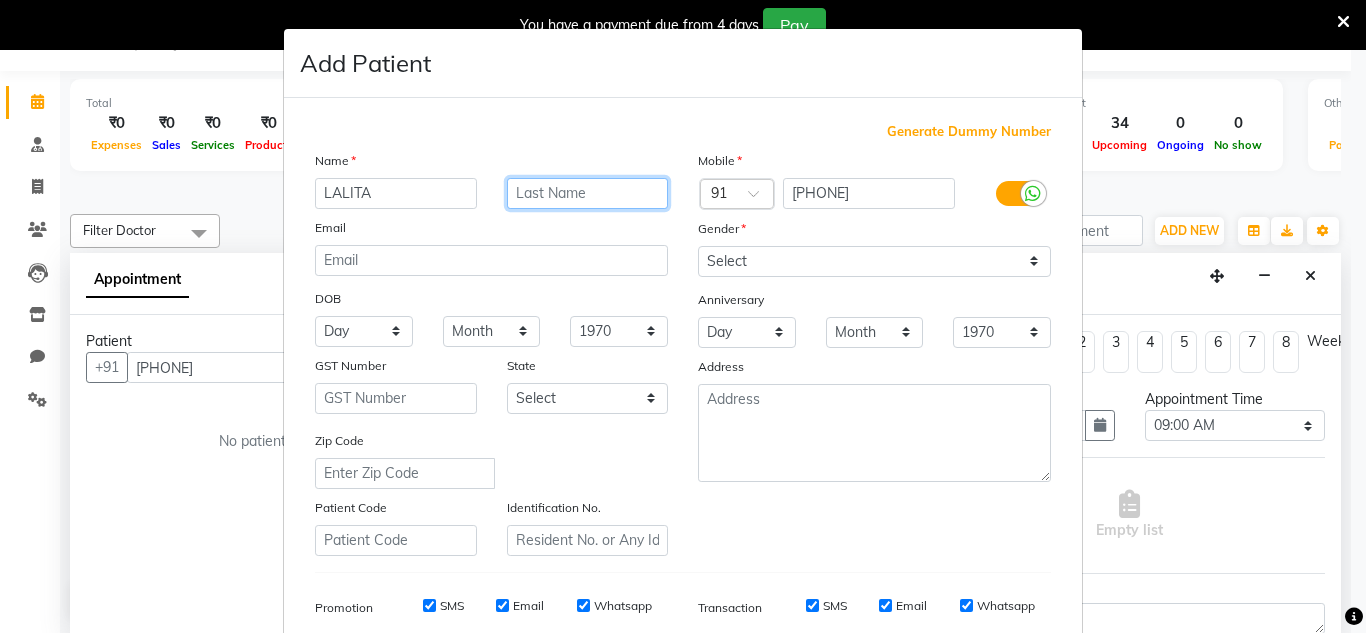 click at bounding box center [588, 193] 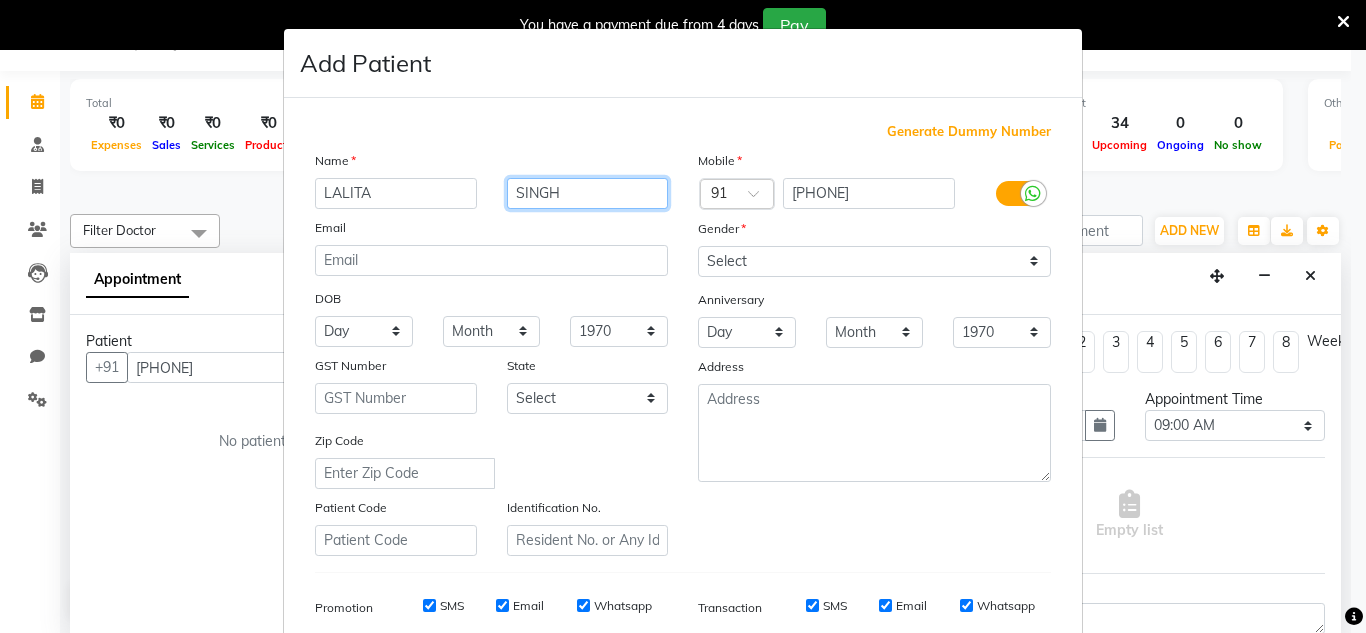 type on "SINGH" 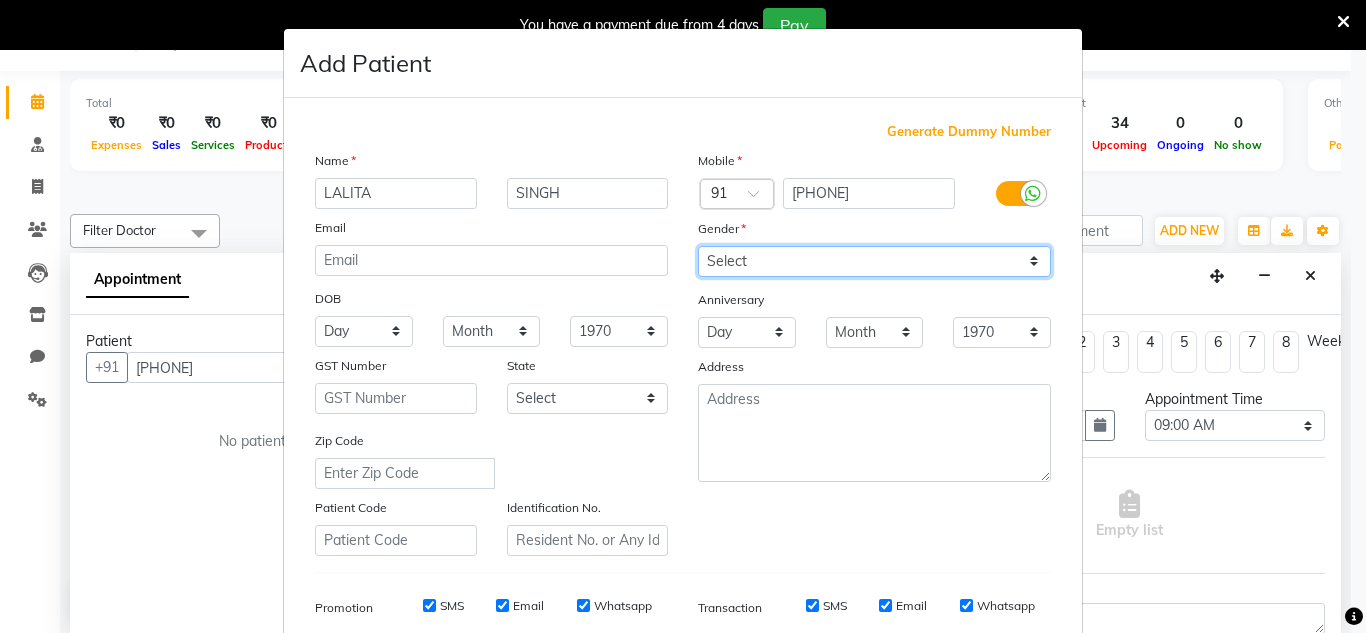 click on "Select Male Female Other Prefer Not To Say" at bounding box center [874, 261] 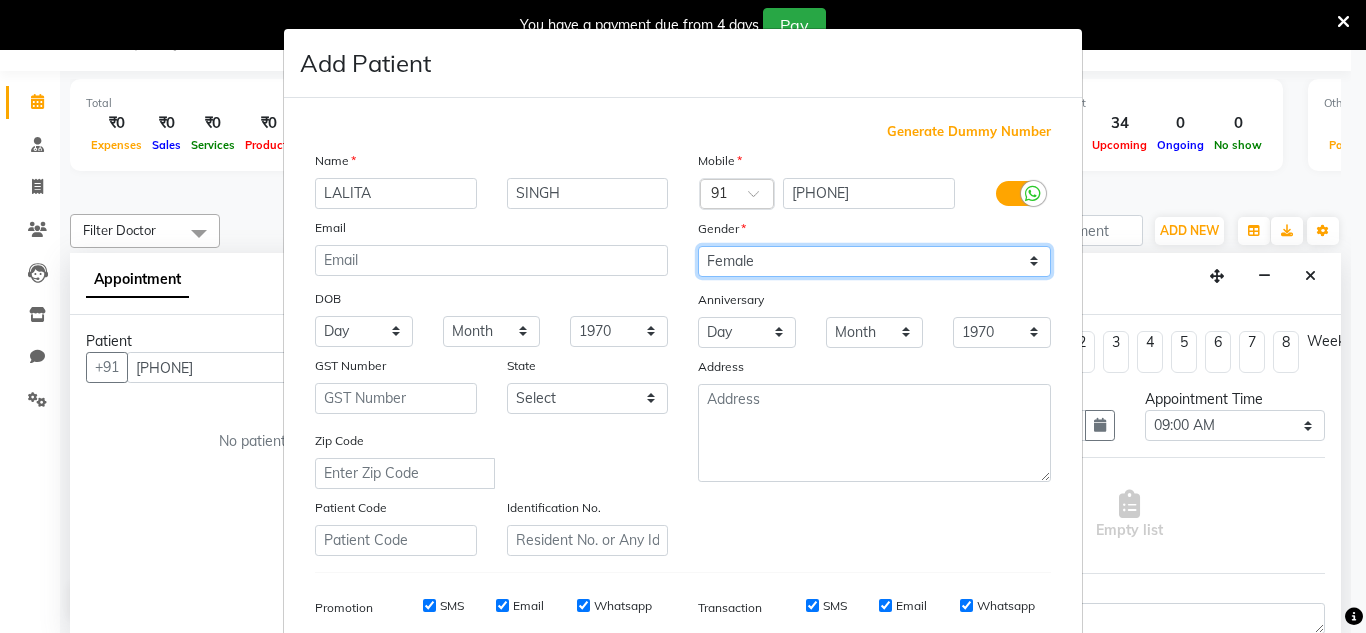 click on "Select Male Female Other Prefer Not To Say" at bounding box center [874, 261] 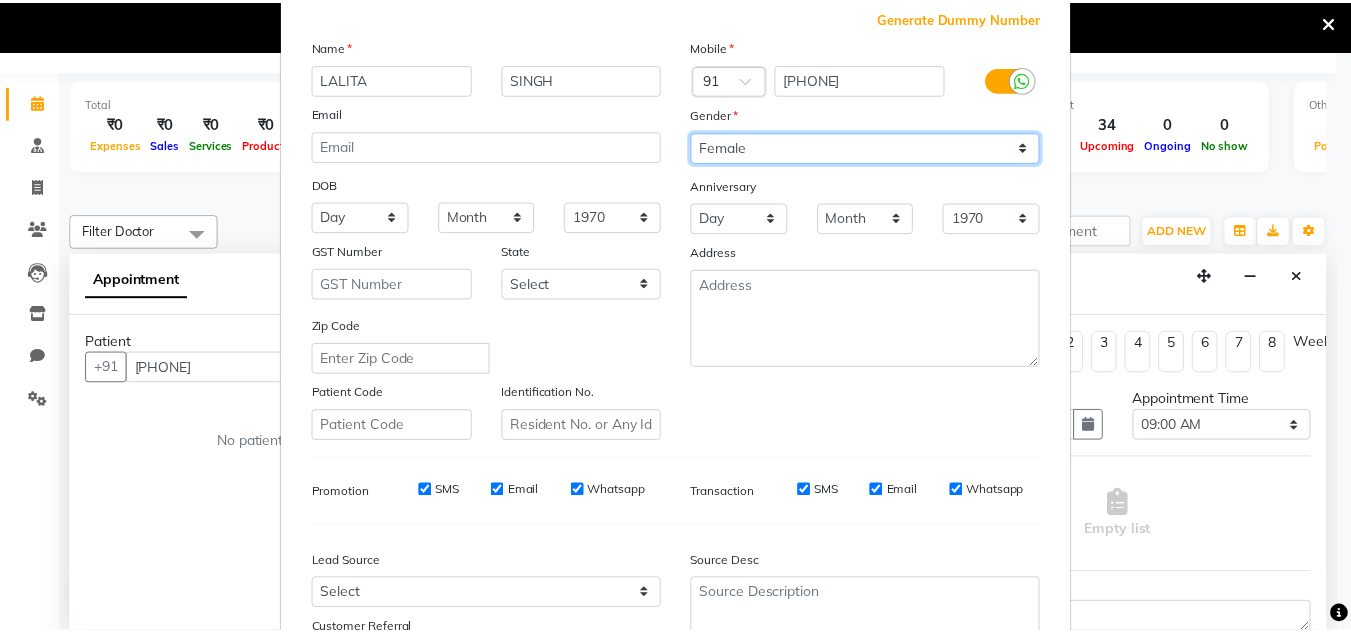 scroll, scrollTop: 290, scrollLeft: 0, axis: vertical 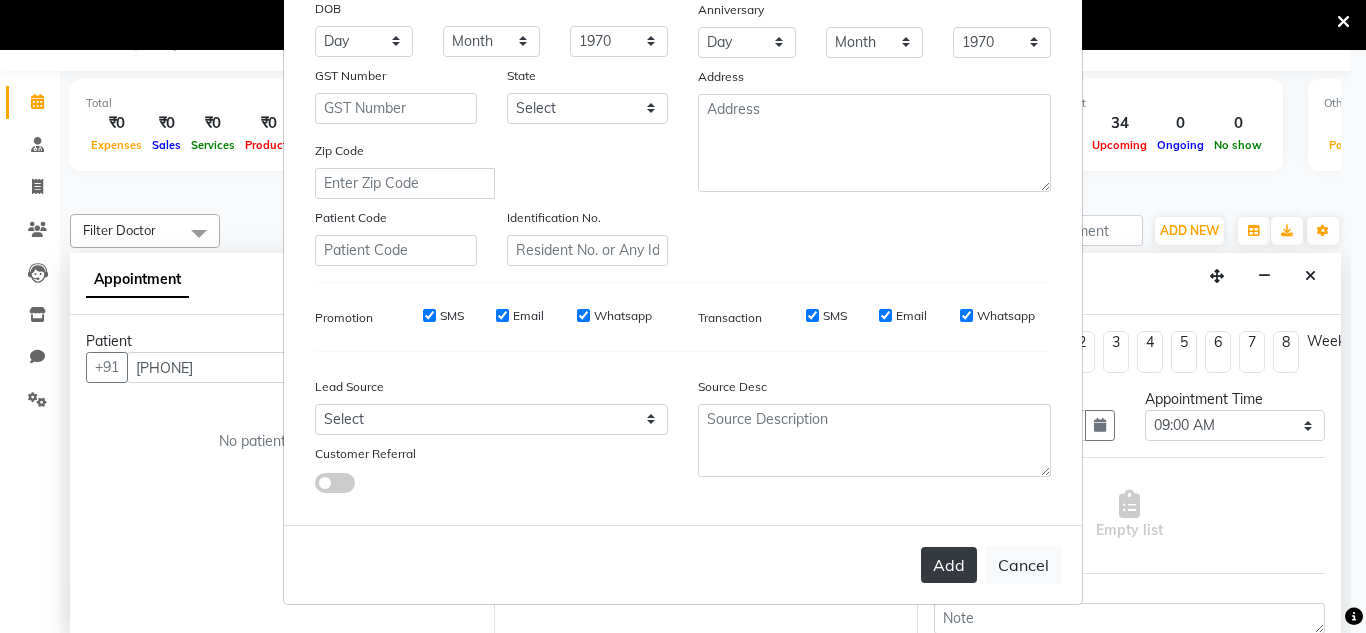 click on "Add" at bounding box center (949, 565) 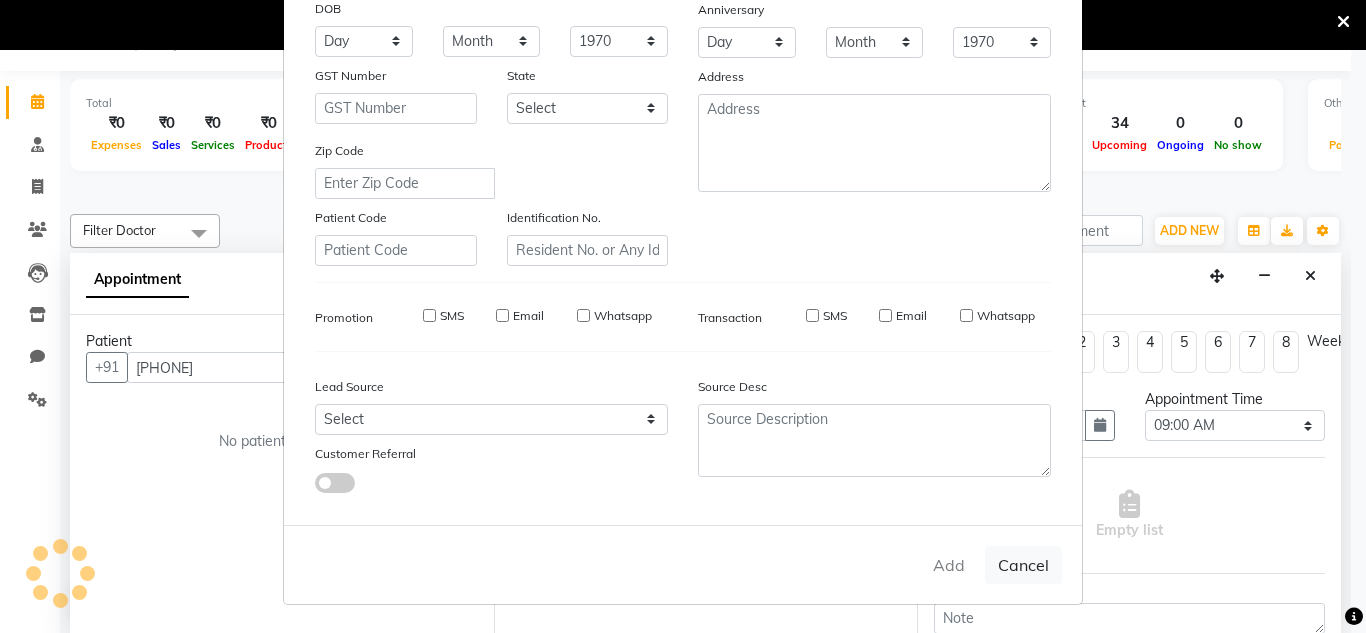 type 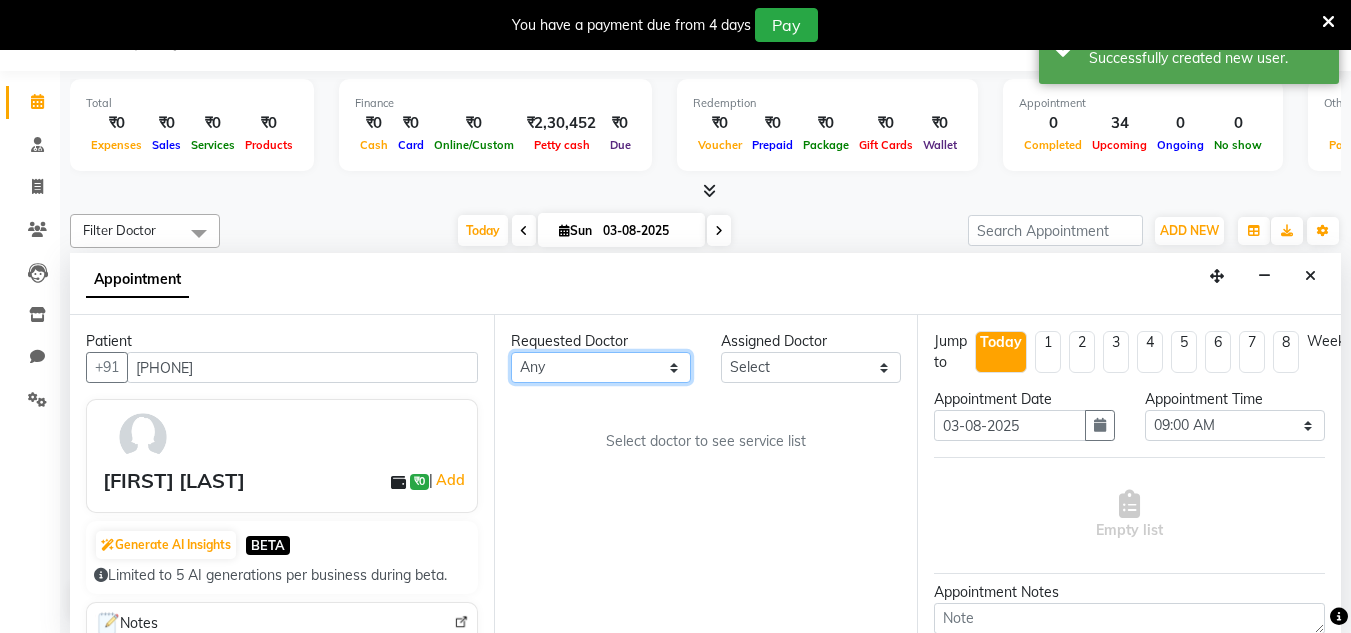 click on "Any [DR] [LAST]	 [DR] [LAST]	 [DR] [LAST]" at bounding box center (601, 367) 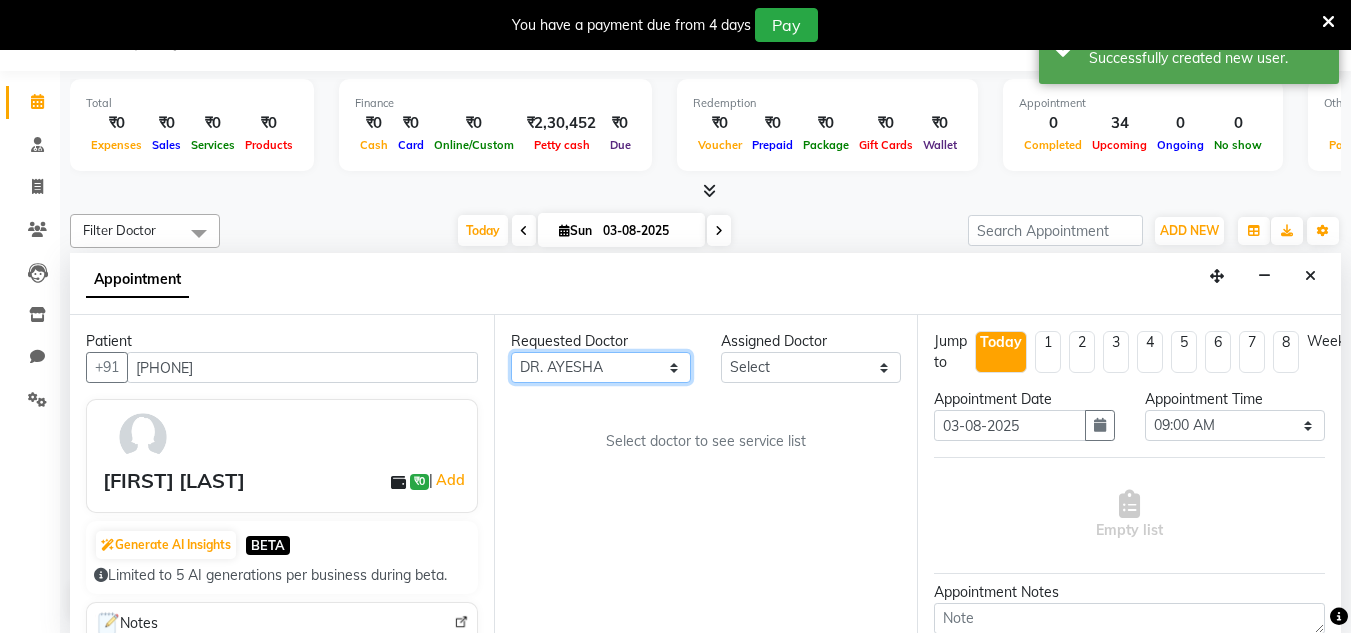 click on "Any [DR] [LAST]	 [DR] [LAST]	 [DR] [LAST]" at bounding box center (601, 367) 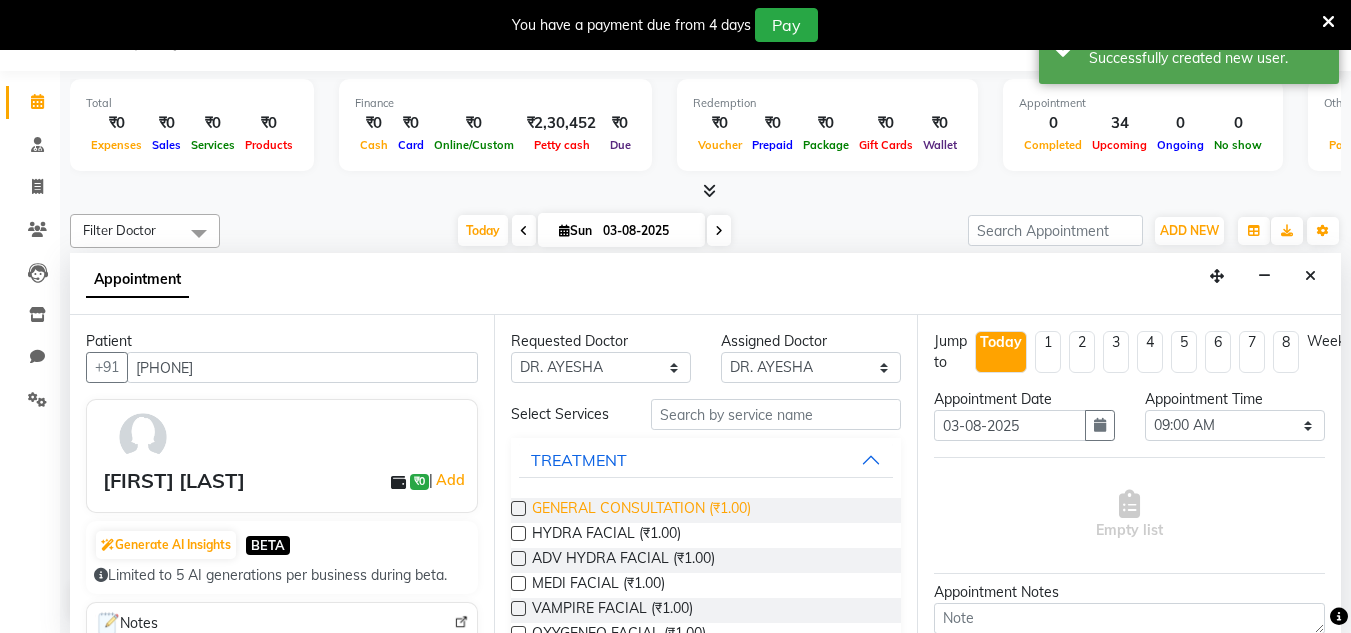 click on "GENERAL CONSULTATION (₹1.00)" at bounding box center (641, 510) 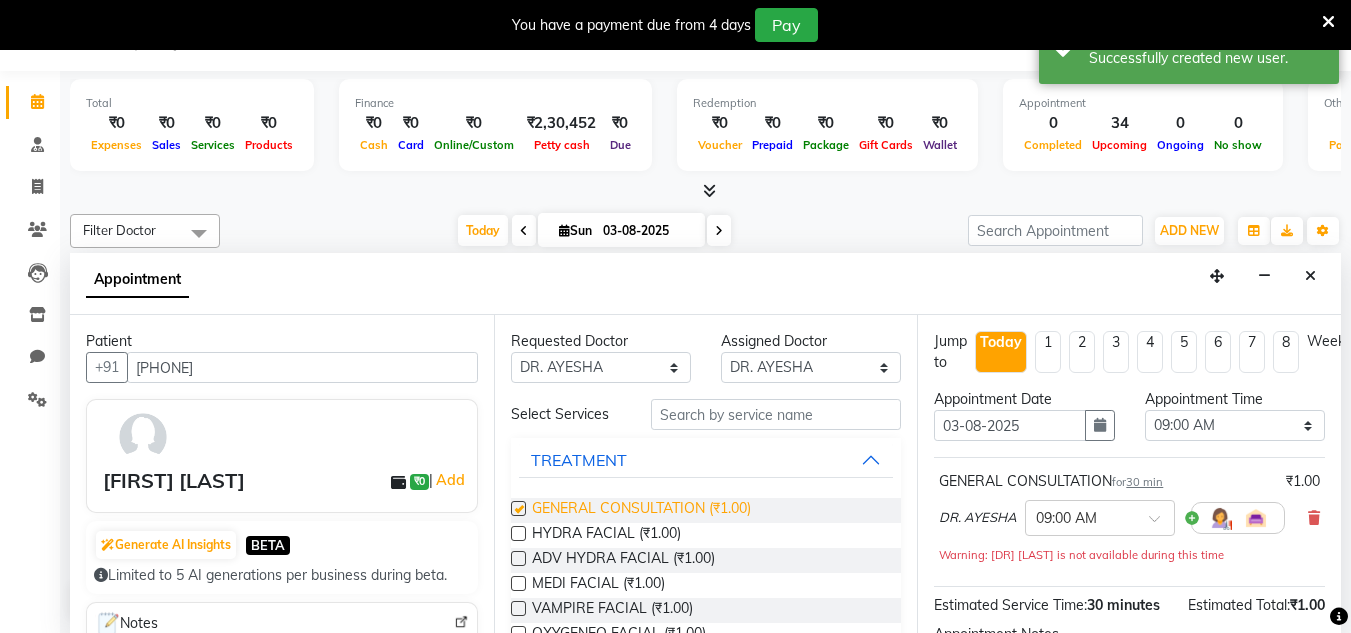 checkbox on "false" 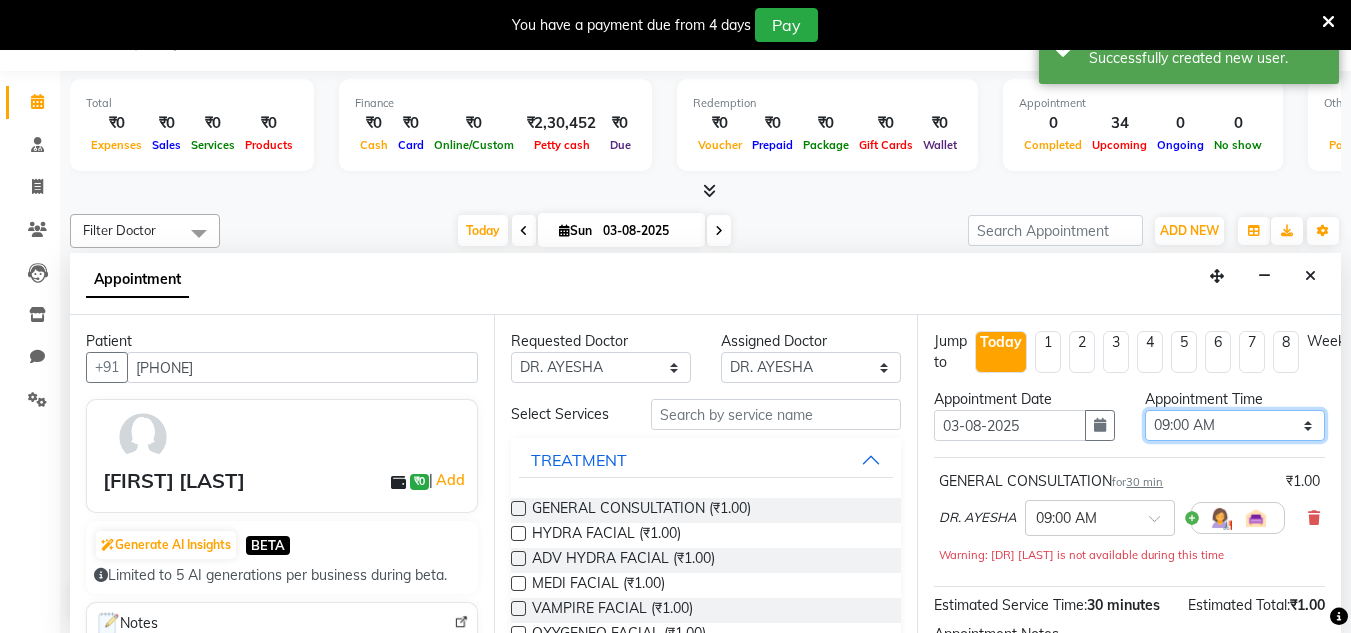 click on "Select 09:00 AM 09:15 AM 09:30 AM 09:45 AM 10:00 AM 10:15 AM 10:30 AM 10:45 AM 11:00 AM 11:15 AM 11:30 AM 11:45 AM 12:00 PM 12:15 PM 12:30 PM 12:45 PM 01:00 PM 01:15 PM 01:30 PM 01:45 PM 02:00 PM 02:15 PM 02:30 PM 02:45 PM 03:00 PM 03:15 PM 03:30 PM 03:45 PM 04:00 PM 04:15 PM 04:30 PM 04:45 PM 05:00 PM 05:15 PM 05:30 PM 05:45 PM 06:00 PM 06:15 PM 06:30 PM 06:45 PM 07:00 PM 07:15 PM 07:30 PM 07:45 PM 08:00 PM 08:15 PM 08:30 PM 08:45 PM 09:00 PM 09:15 PM 09:30 PM 09:45 PM 10:00 PM" at bounding box center (1235, 425) 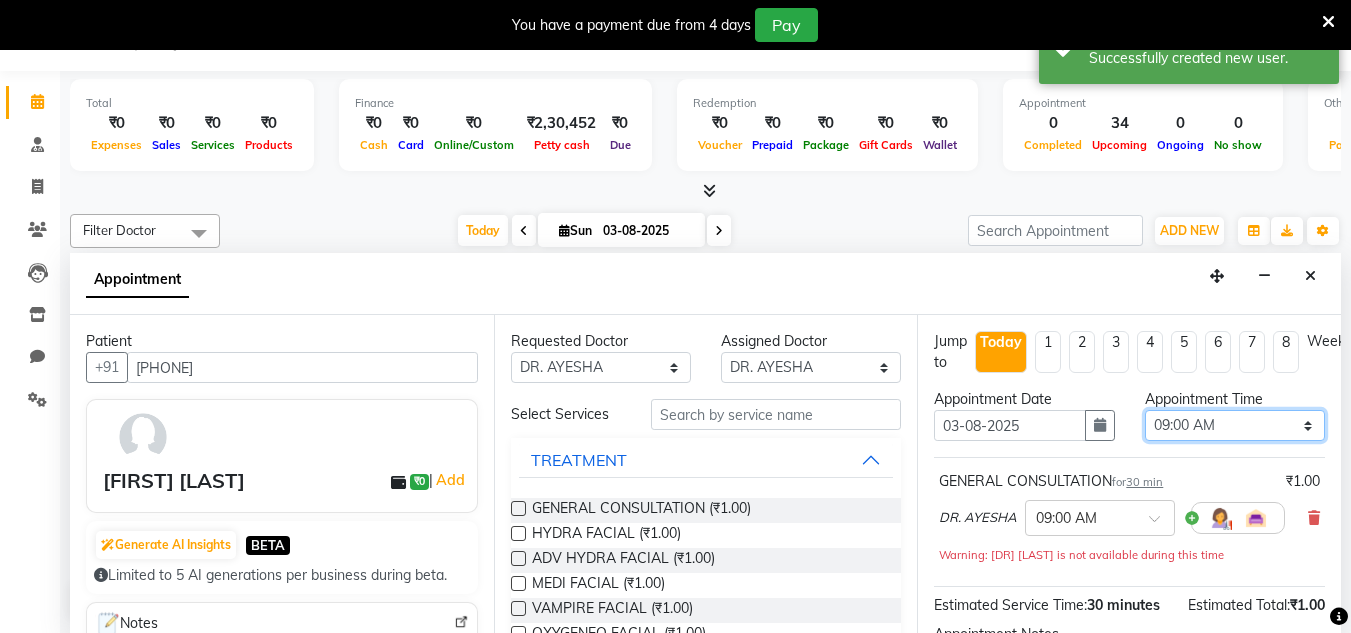 select on "1020" 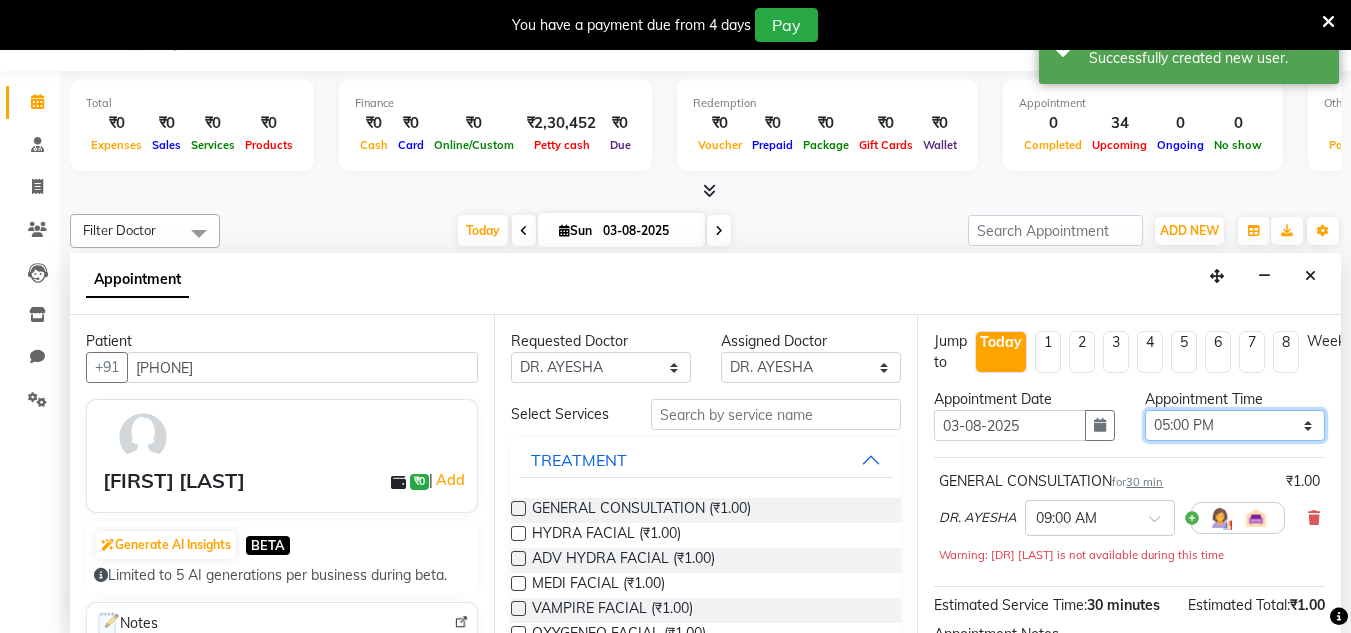 click on "Select 09:00 AM 09:15 AM 09:30 AM 09:45 AM 10:00 AM 10:15 AM 10:30 AM 10:45 AM 11:00 AM 11:15 AM 11:30 AM 11:45 AM 12:00 PM 12:15 PM 12:30 PM 12:45 PM 01:00 PM 01:15 PM 01:30 PM 01:45 PM 02:00 PM 02:15 PM 02:30 PM 02:45 PM 03:00 PM 03:15 PM 03:30 PM 03:45 PM 04:00 PM 04:15 PM 04:30 PM 04:45 PM 05:00 PM 05:15 PM 05:30 PM 05:45 PM 06:00 PM 06:15 PM 06:30 PM 06:45 PM 07:00 PM 07:15 PM 07:30 PM 07:45 PM 08:00 PM 08:15 PM 08:30 PM 08:45 PM 09:00 PM 09:15 PM 09:30 PM 09:45 PM 10:00 PM" at bounding box center (1235, 425) 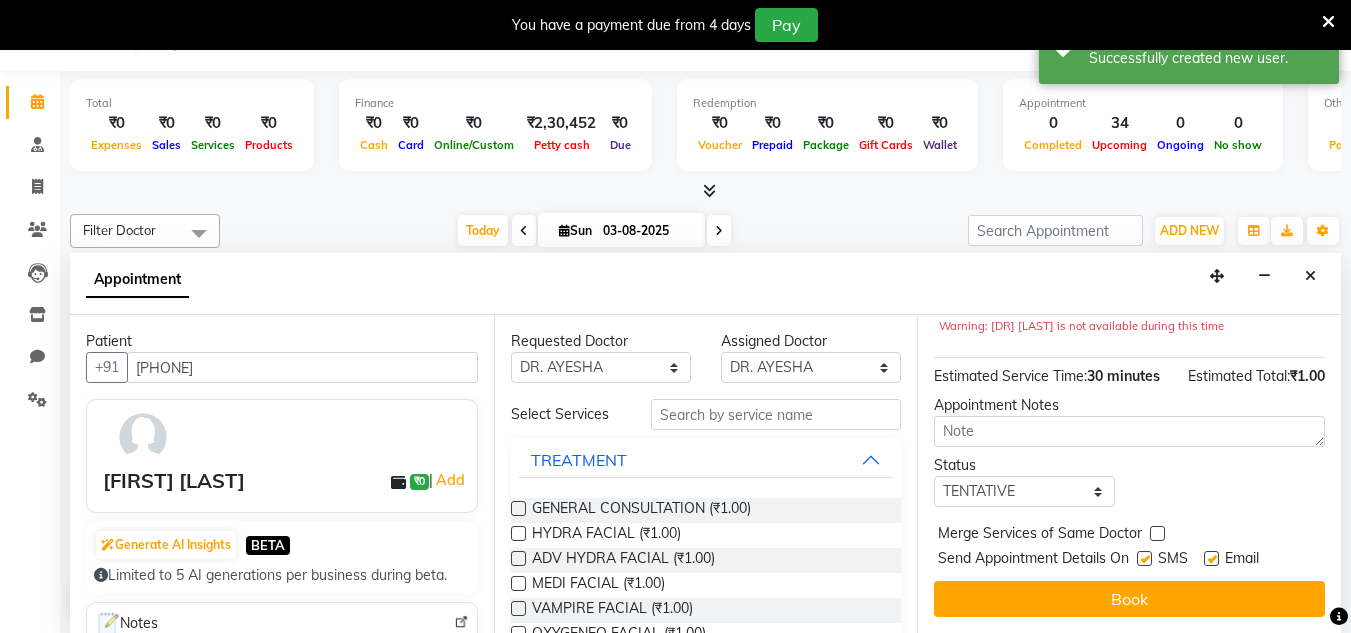 scroll, scrollTop: 265, scrollLeft: 0, axis: vertical 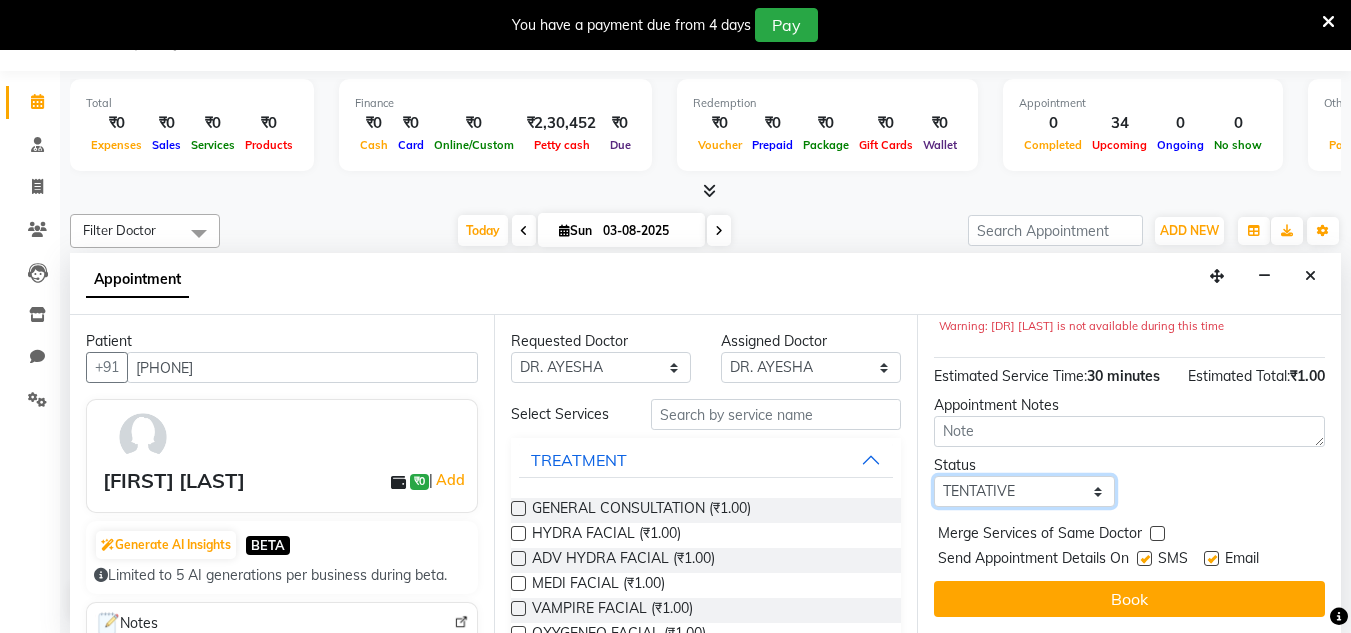 click on "Select TENTATIVE CONFIRM CHECK-IN UPCOMING" at bounding box center (1024, 491) 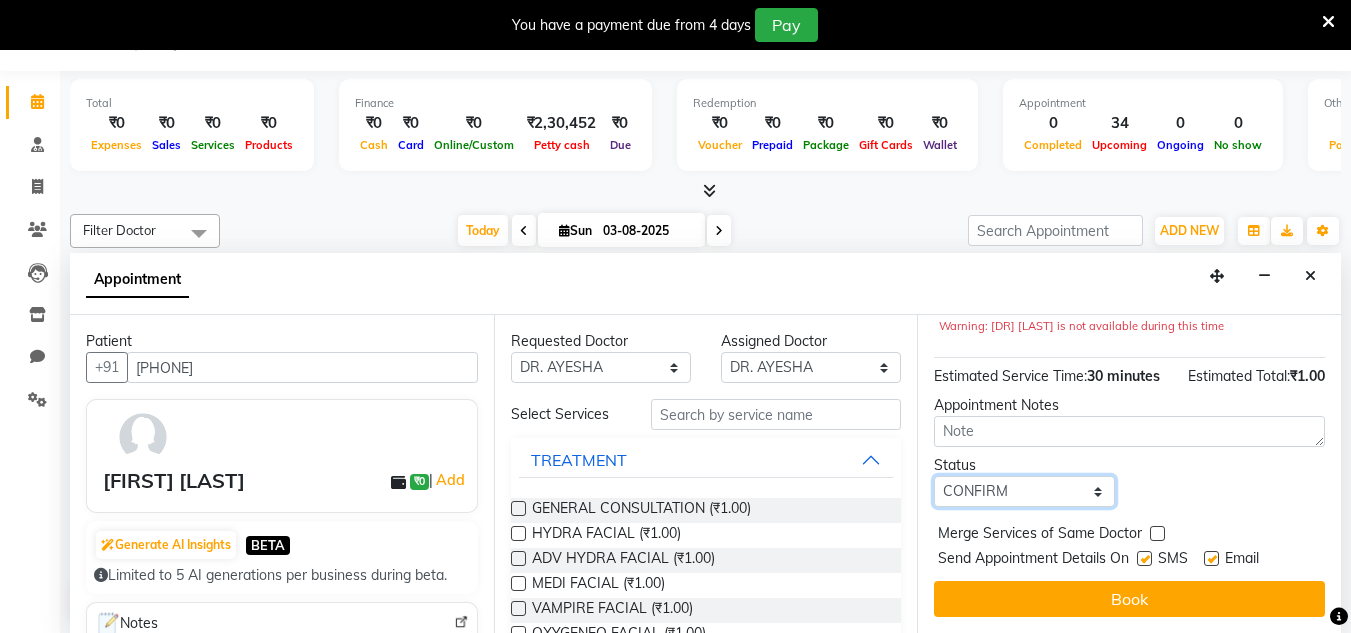 click on "Select TENTATIVE CONFIRM CHECK-IN UPCOMING" at bounding box center [1024, 491] 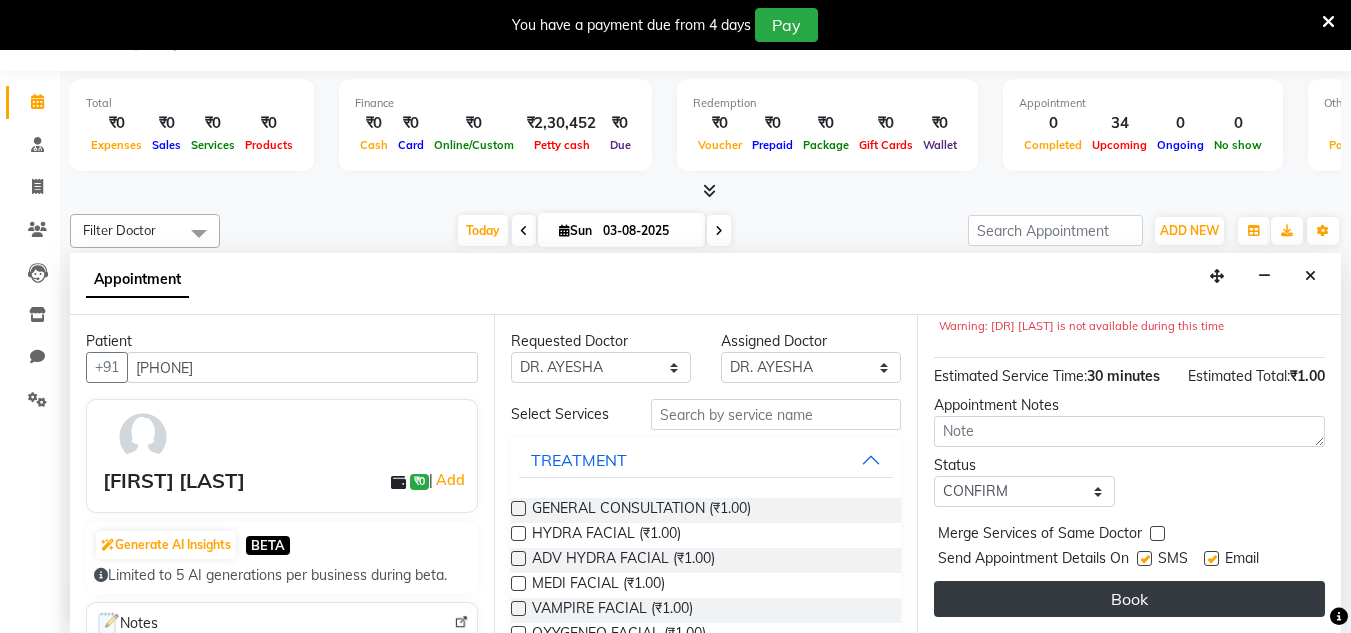 click on "Book" at bounding box center [1129, 599] 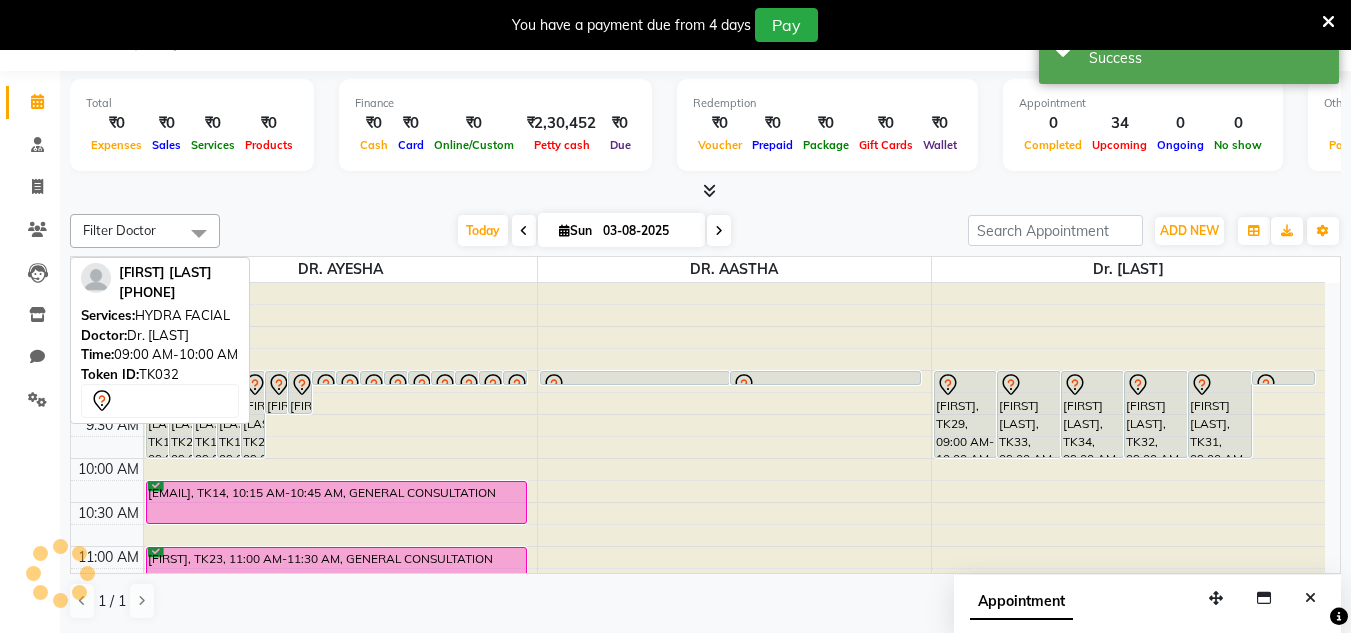 scroll, scrollTop: 0, scrollLeft: 0, axis: both 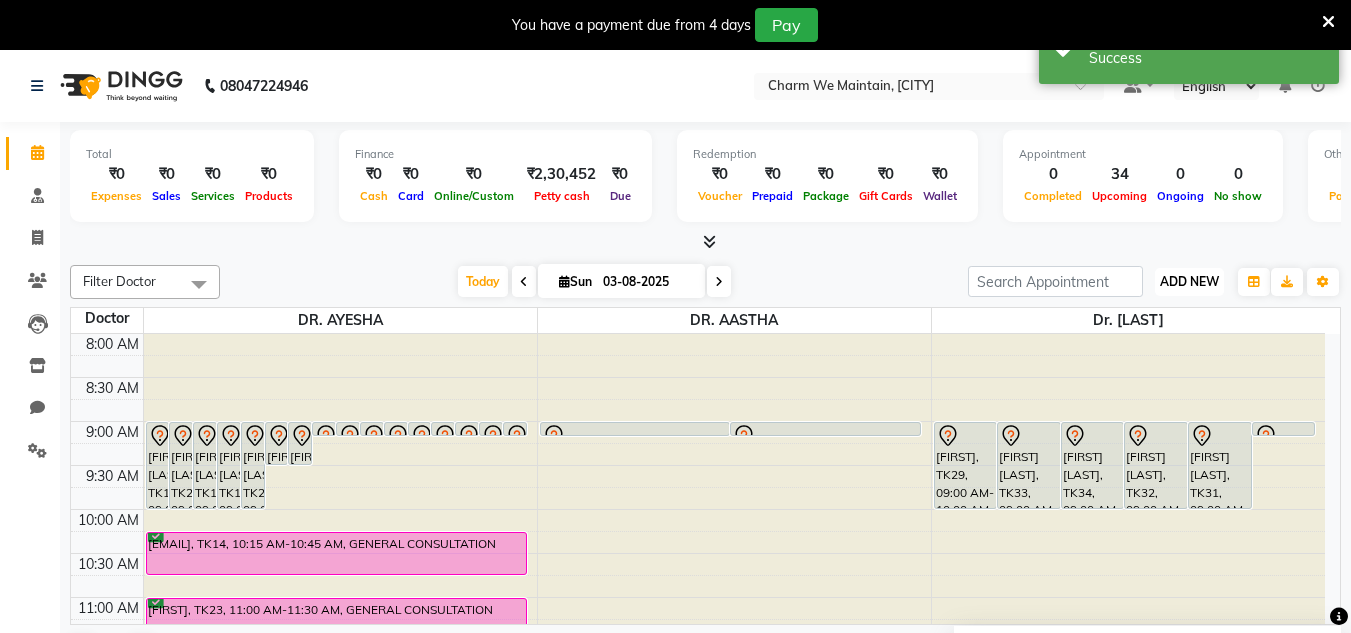 click on "ADD NEW" at bounding box center [1189, 281] 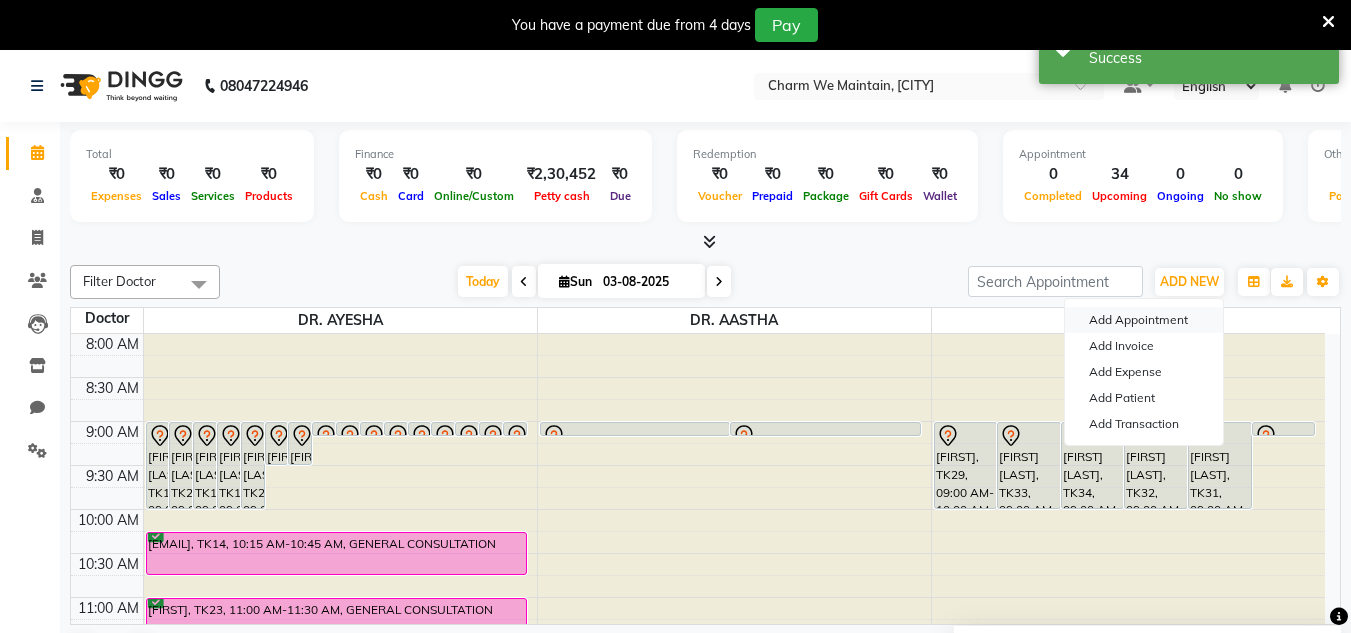 click on "Add Appointment" at bounding box center [1144, 320] 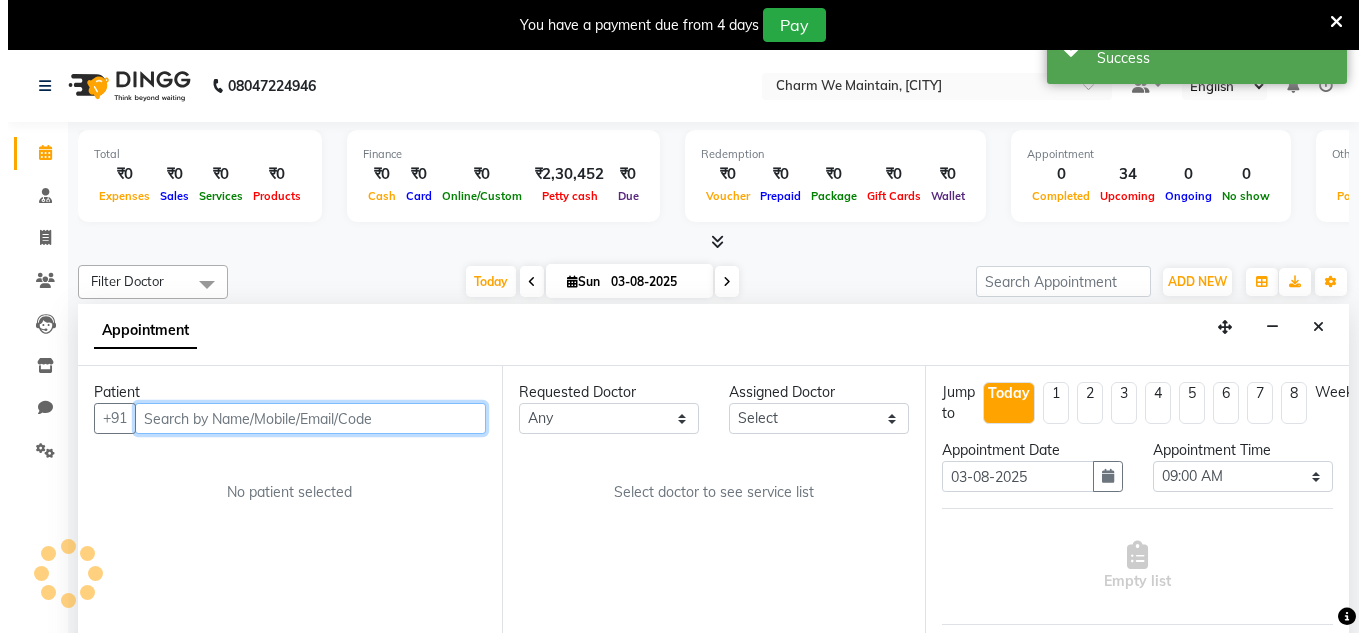 scroll, scrollTop: 51, scrollLeft: 0, axis: vertical 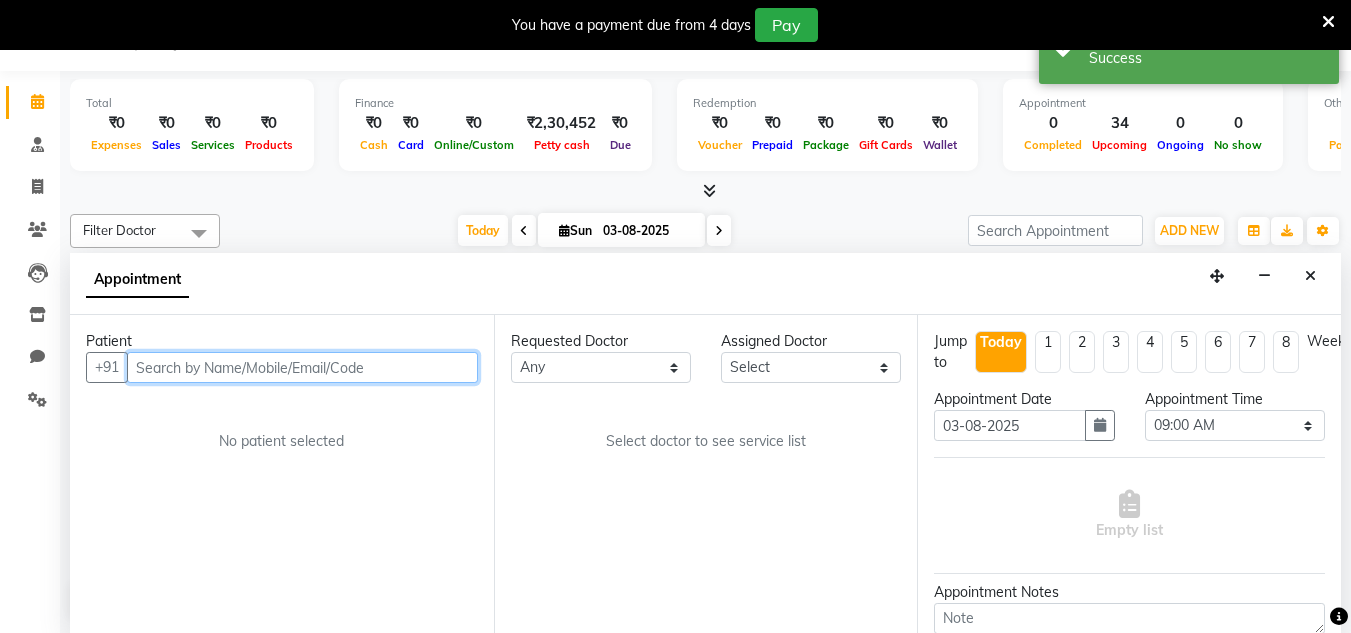 click at bounding box center [302, 367] 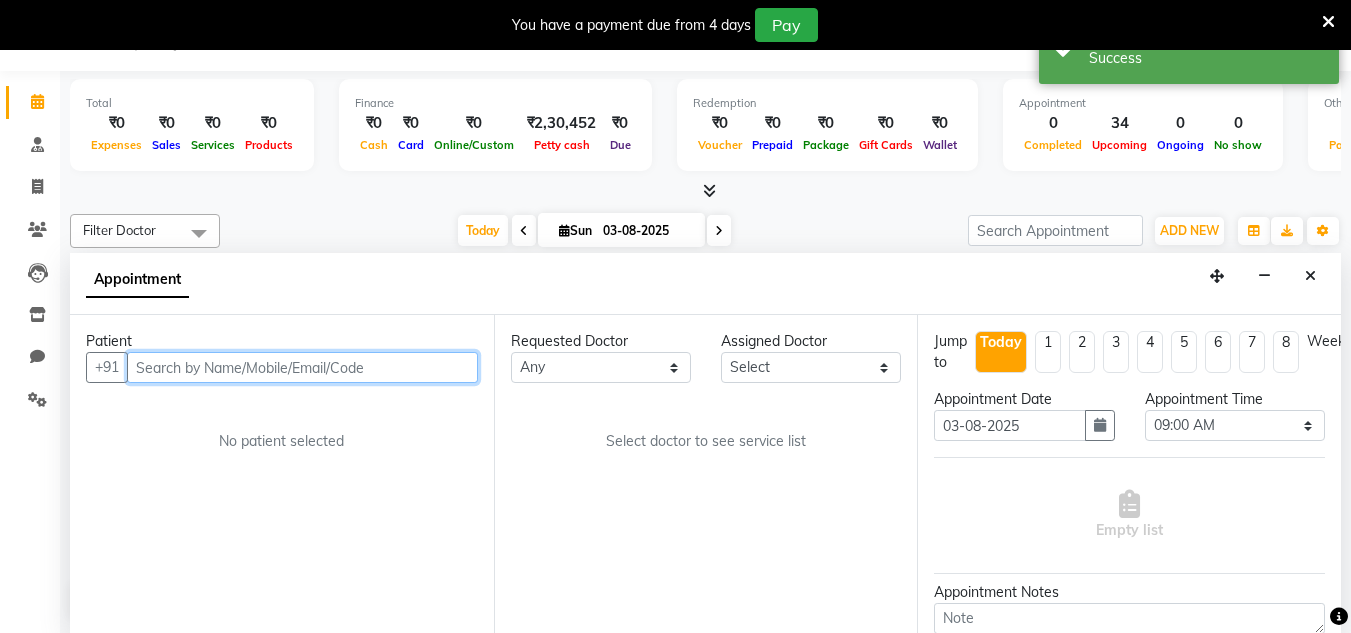 paste on "[PHONE]" 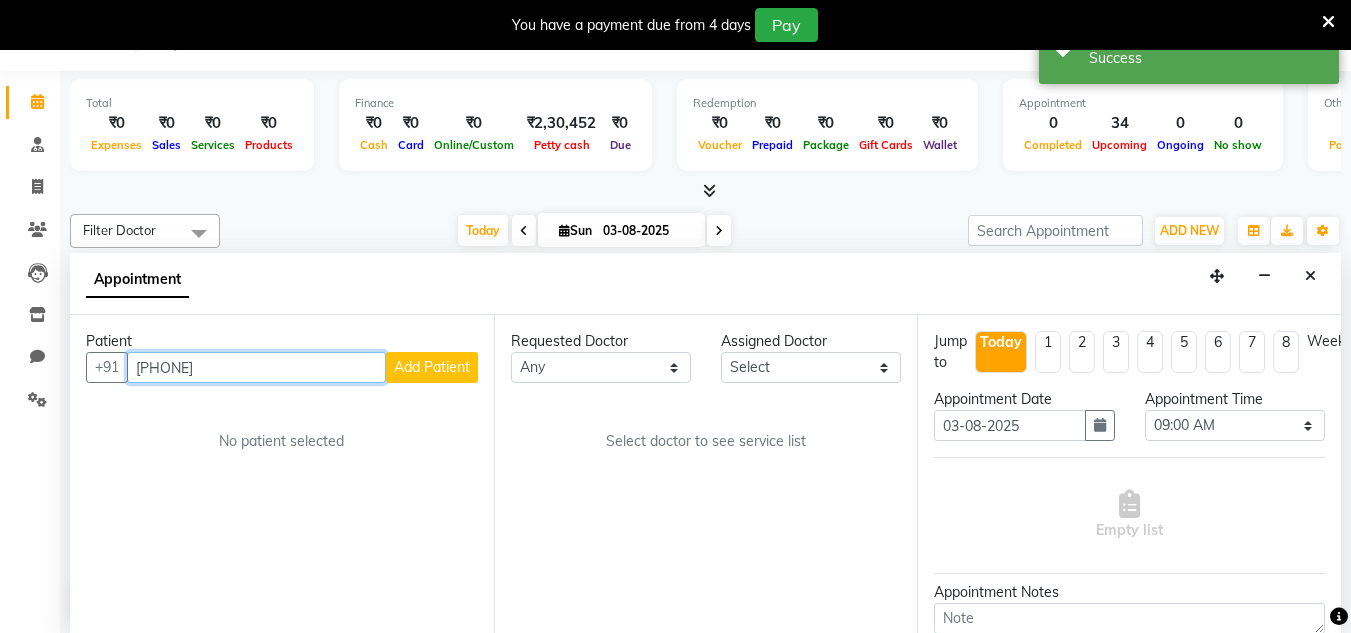 type on "[PHONE]" 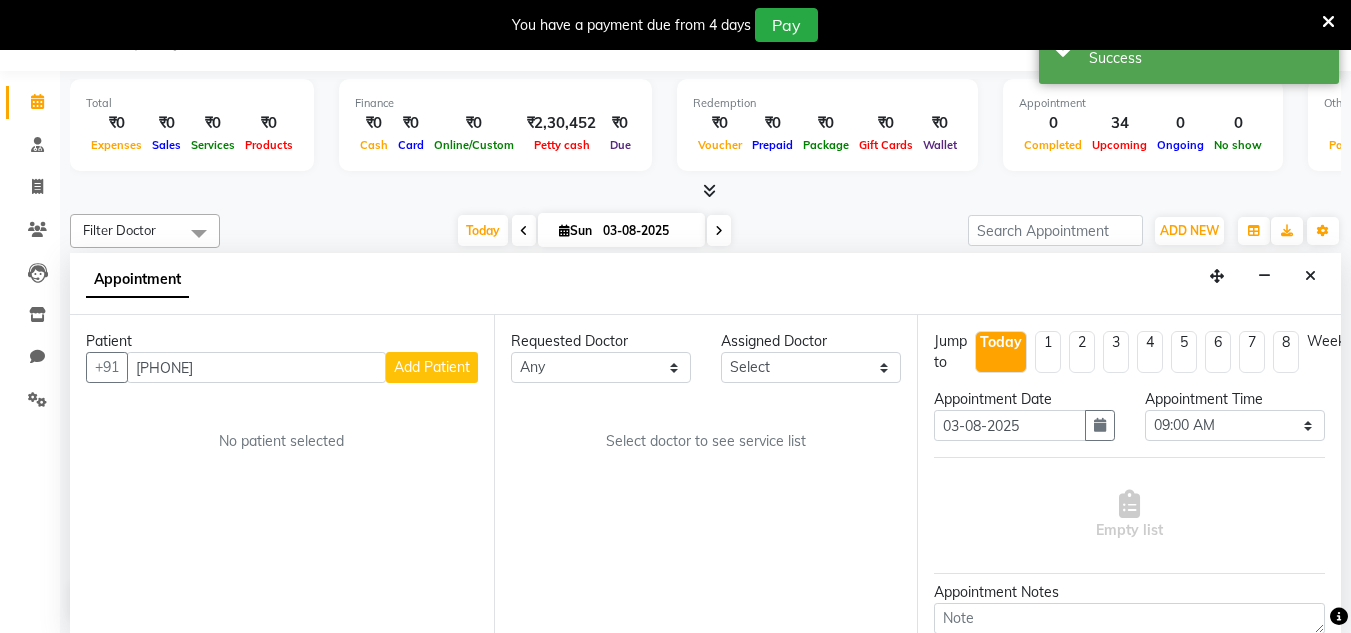 click on "Add Patient" at bounding box center (432, 367) 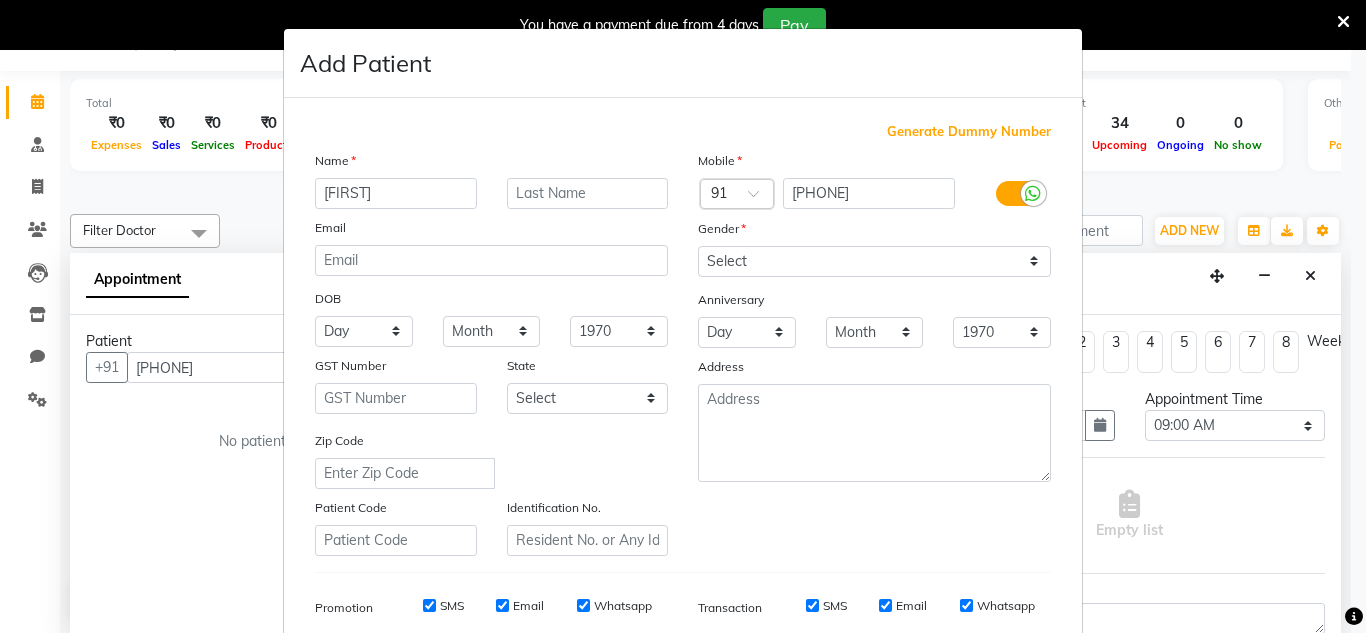 type on "[FIRST]" 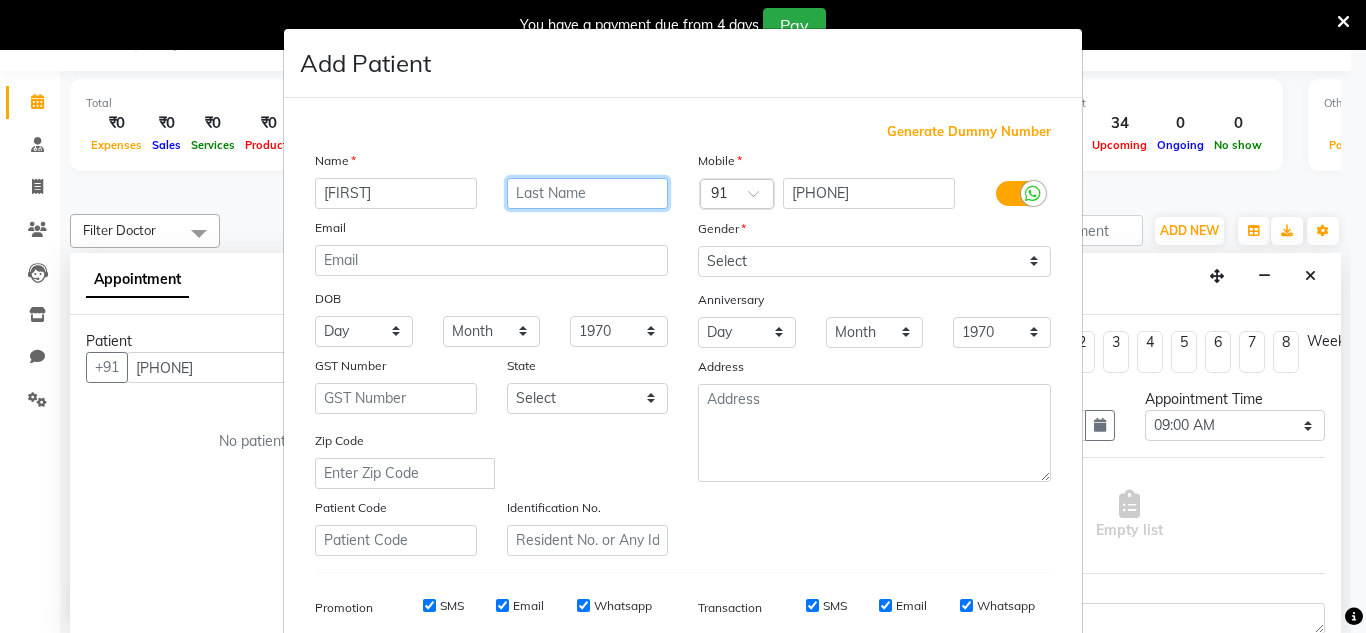 click at bounding box center [588, 193] 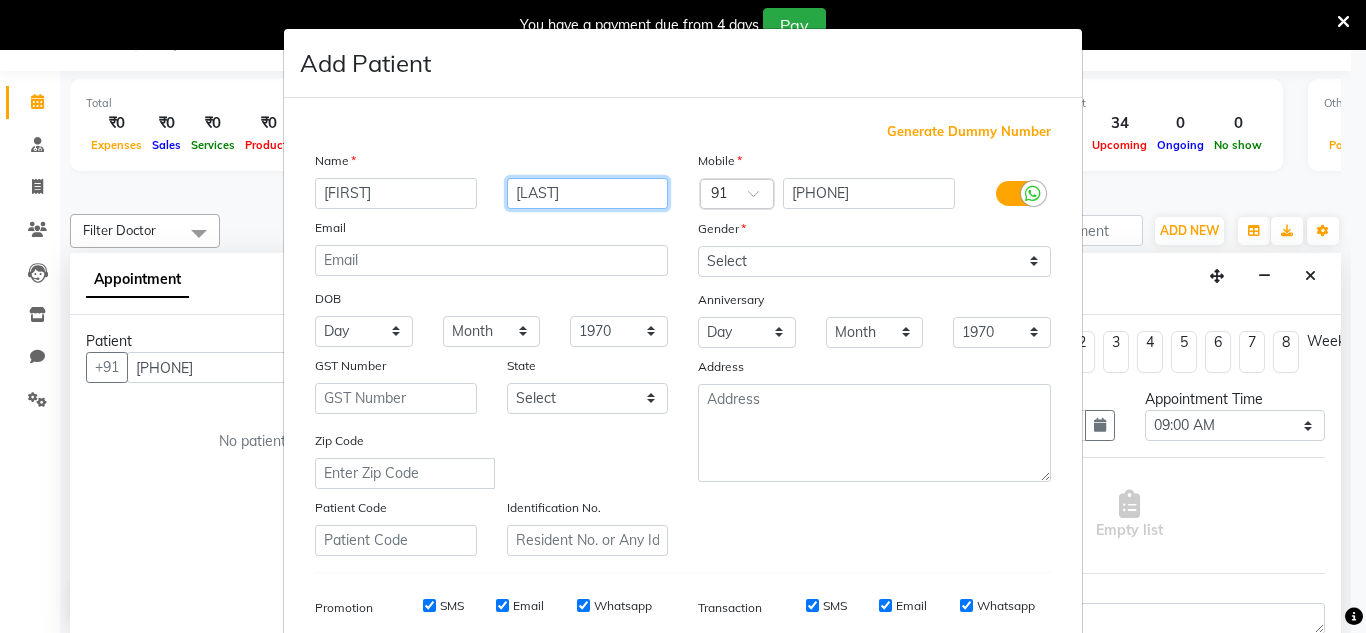 type on "[LAST]" 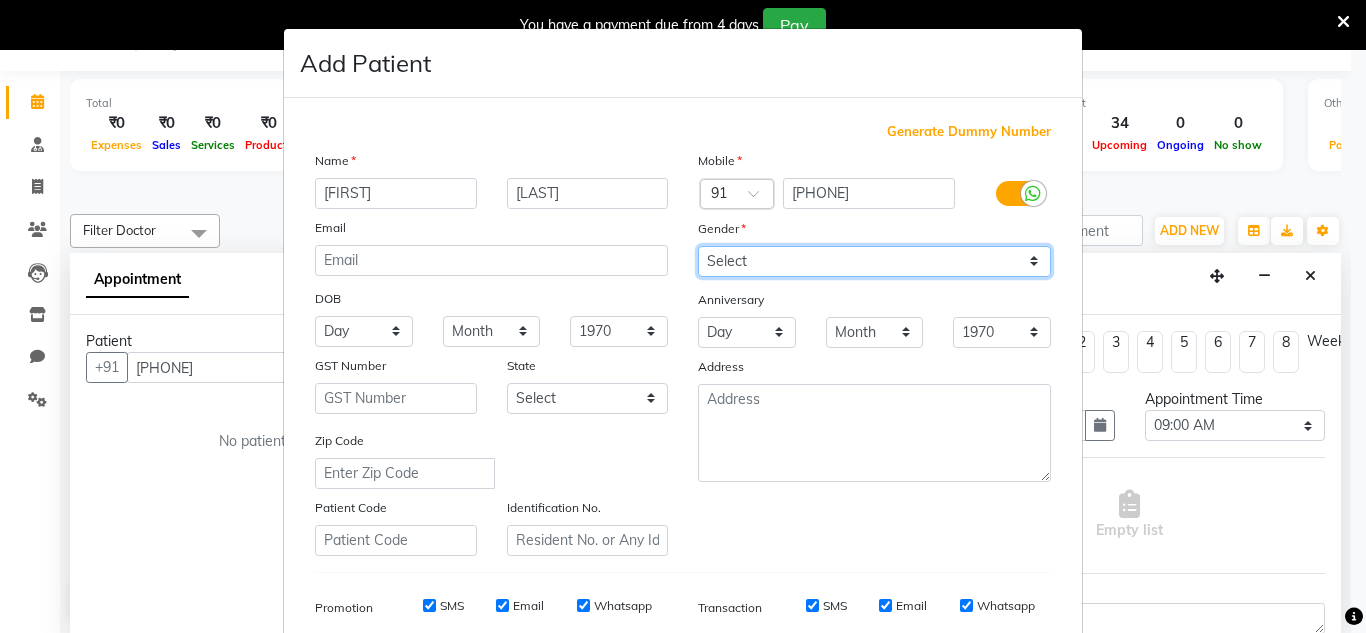 click on "Select Male Female Other Prefer Not To Say" at bounding box center [874, 261] 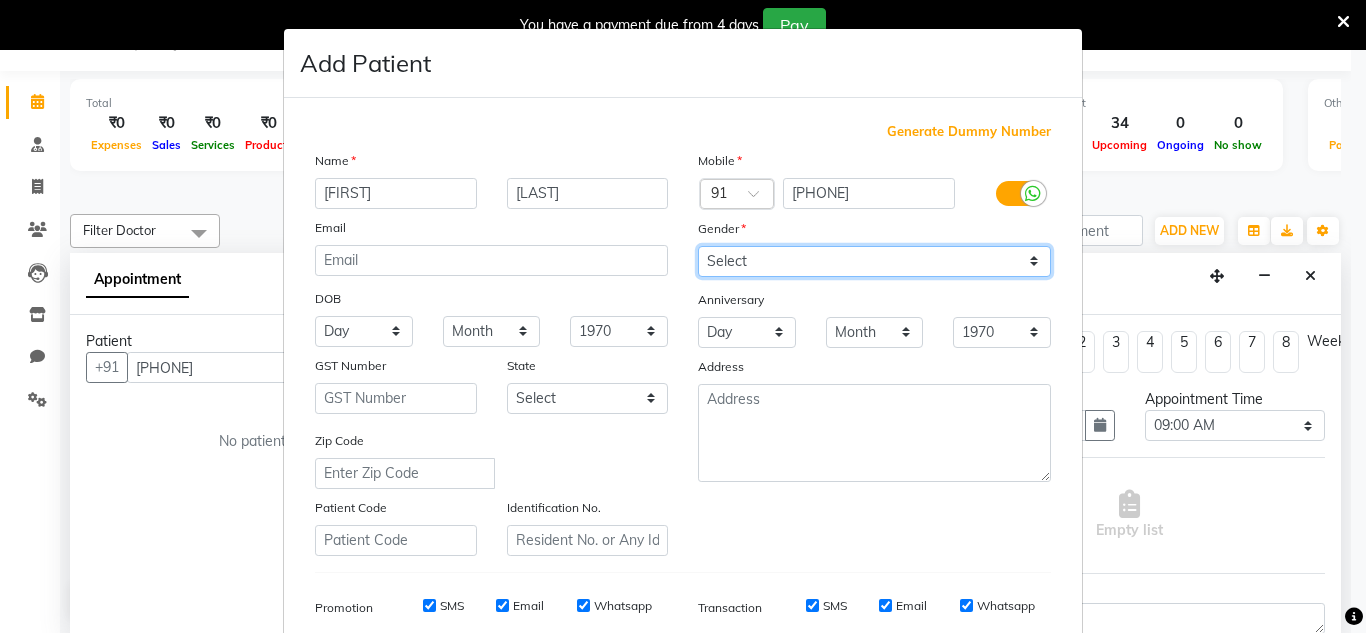 select on "female" 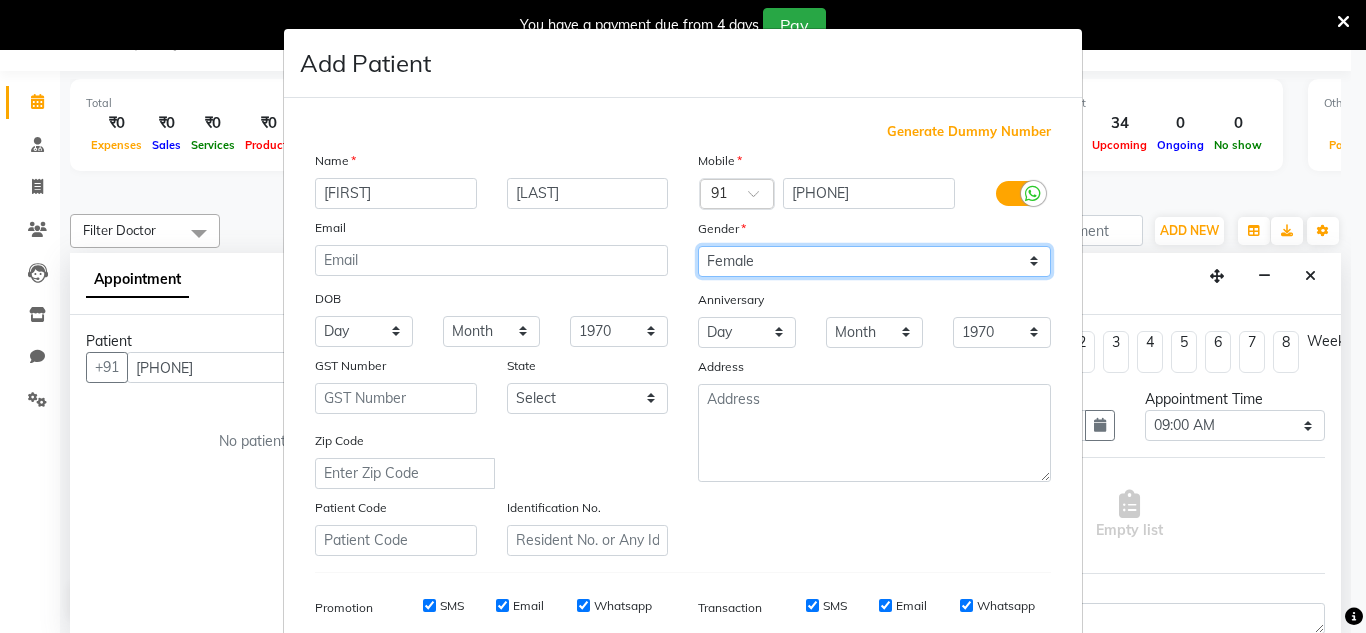 click on "Select Male Female Other Prefer Not To Say" at bounding box center (874, 261) 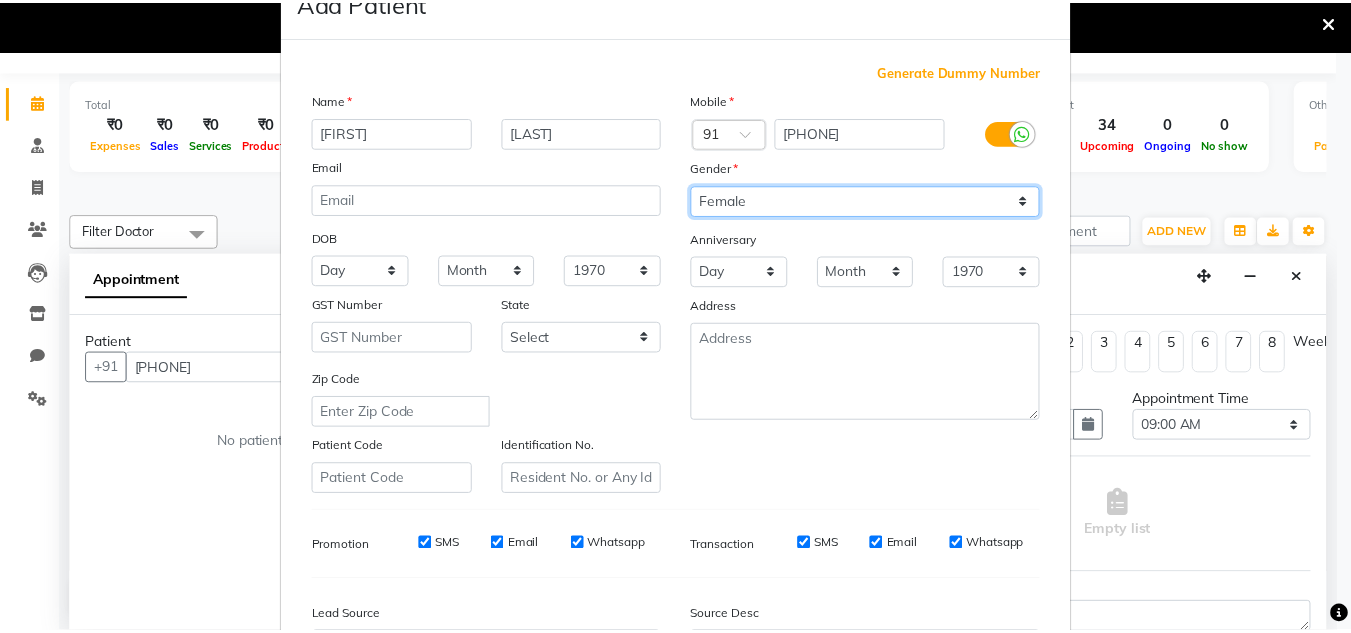 scroll, scrollTop: 290, scrollLeft: 0, axis: vertical 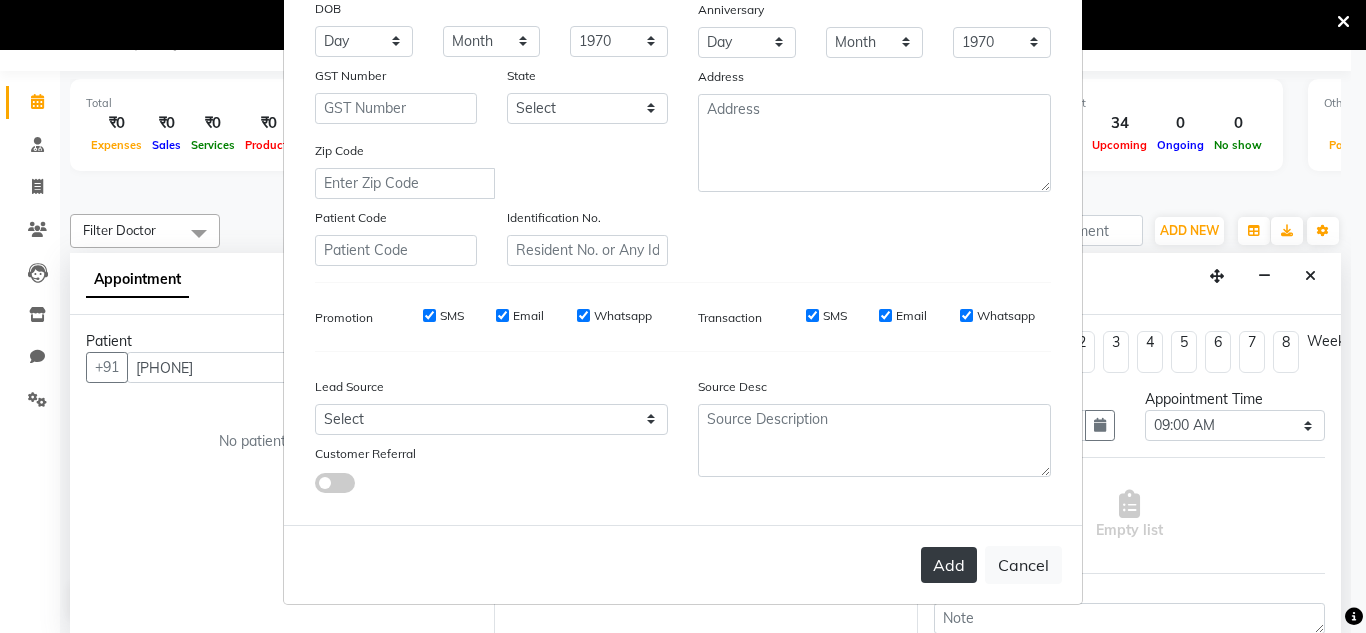 click on "Add" at bounding box center (949, 565) 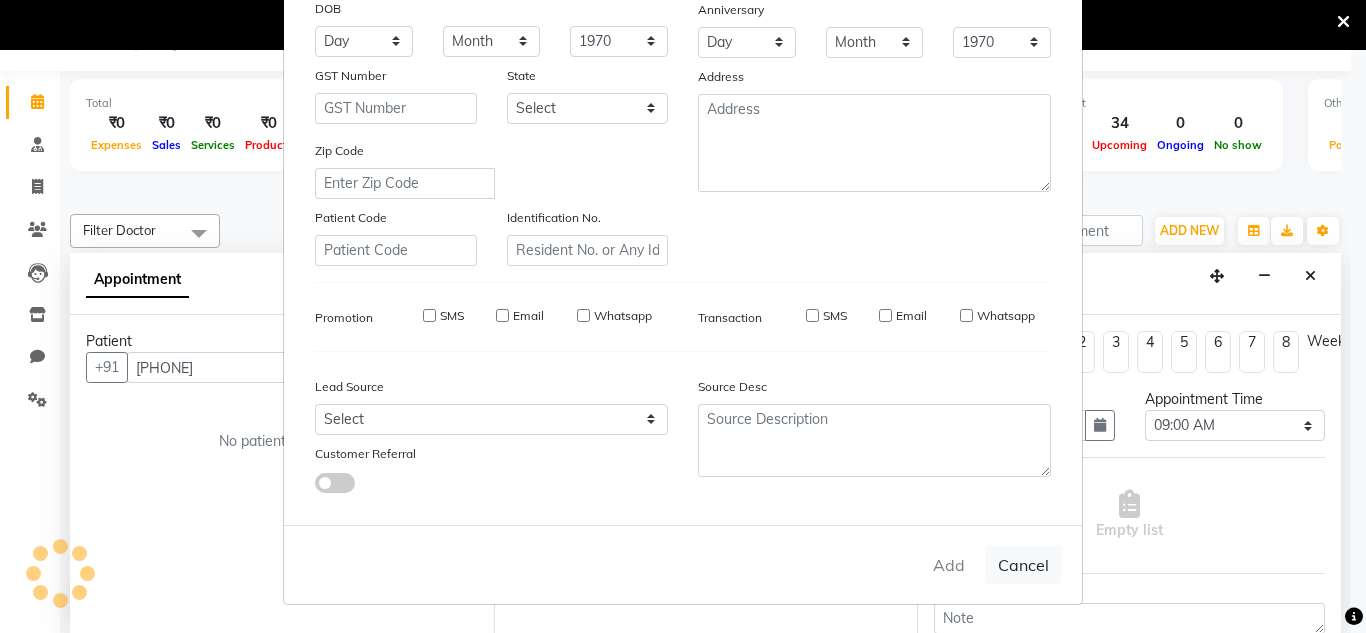 type 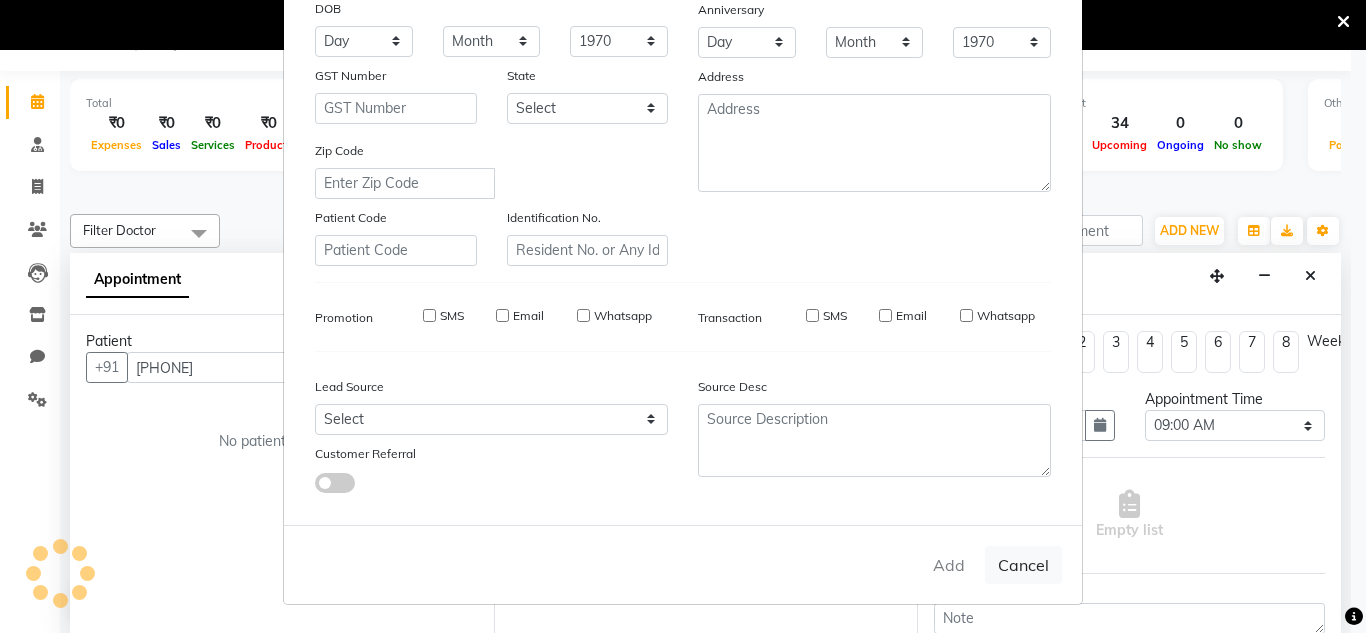 select 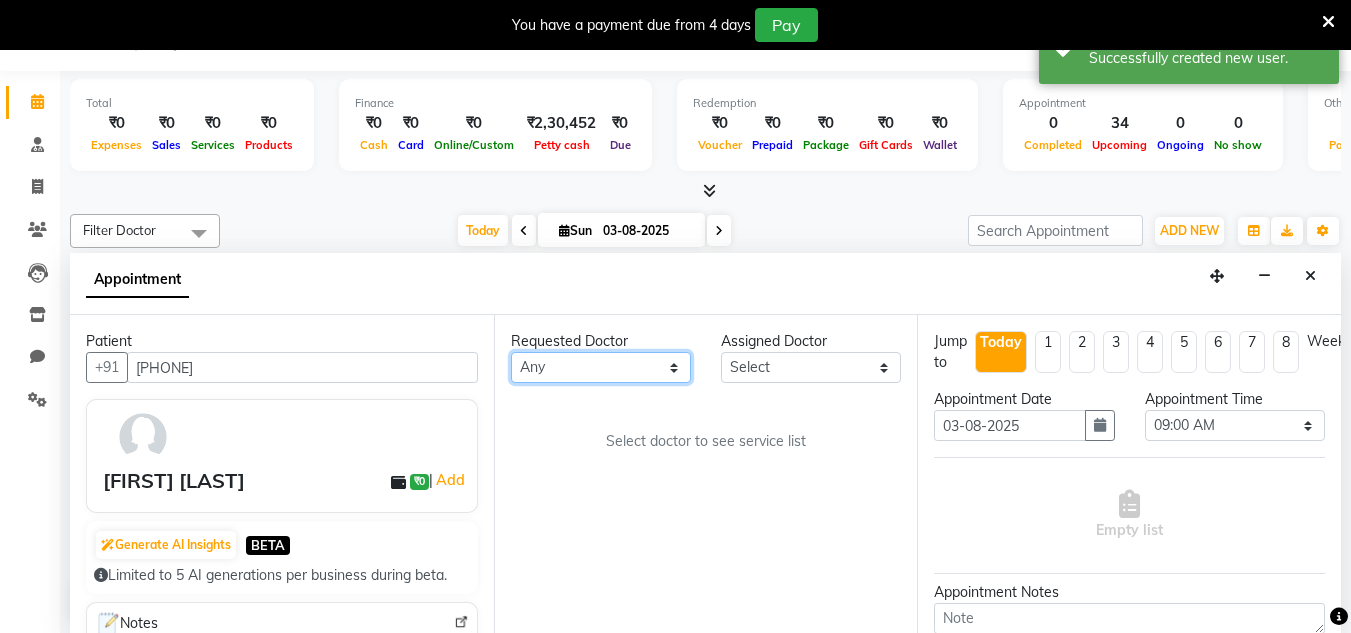 click on "Any [DR] [LAST]	 [DR] [LAST]	 [DR] [LAST]" at bounding box center [601, 367] 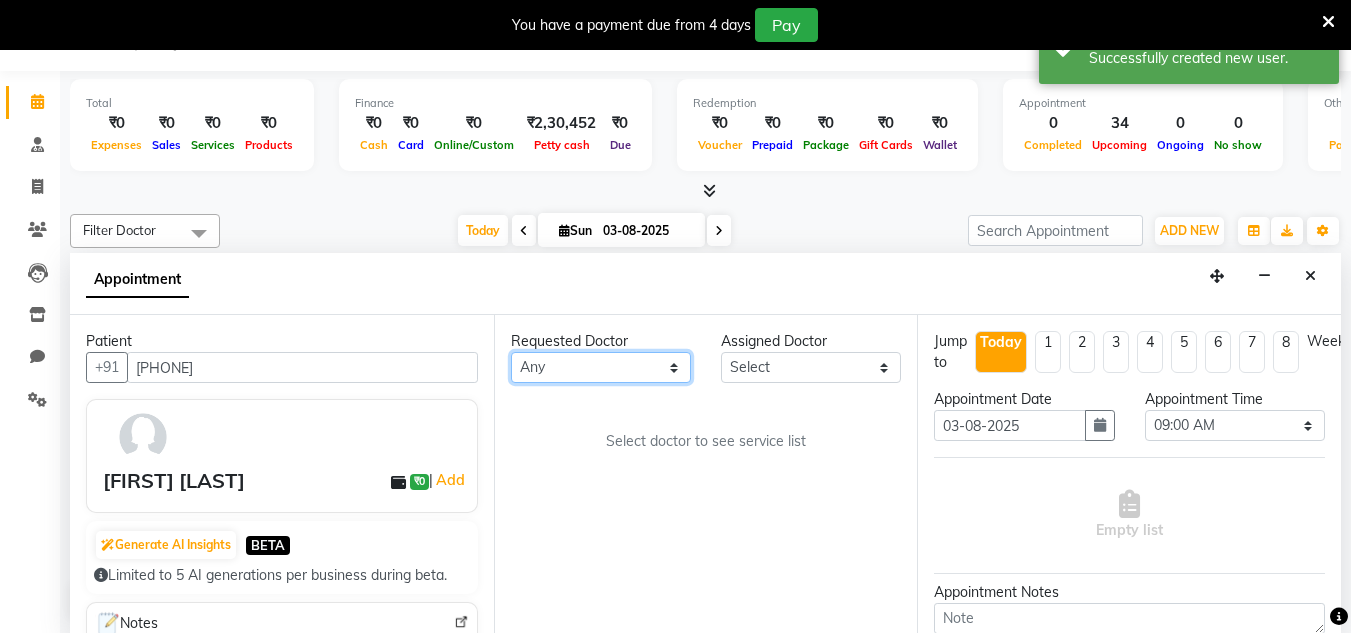 select on "86210" 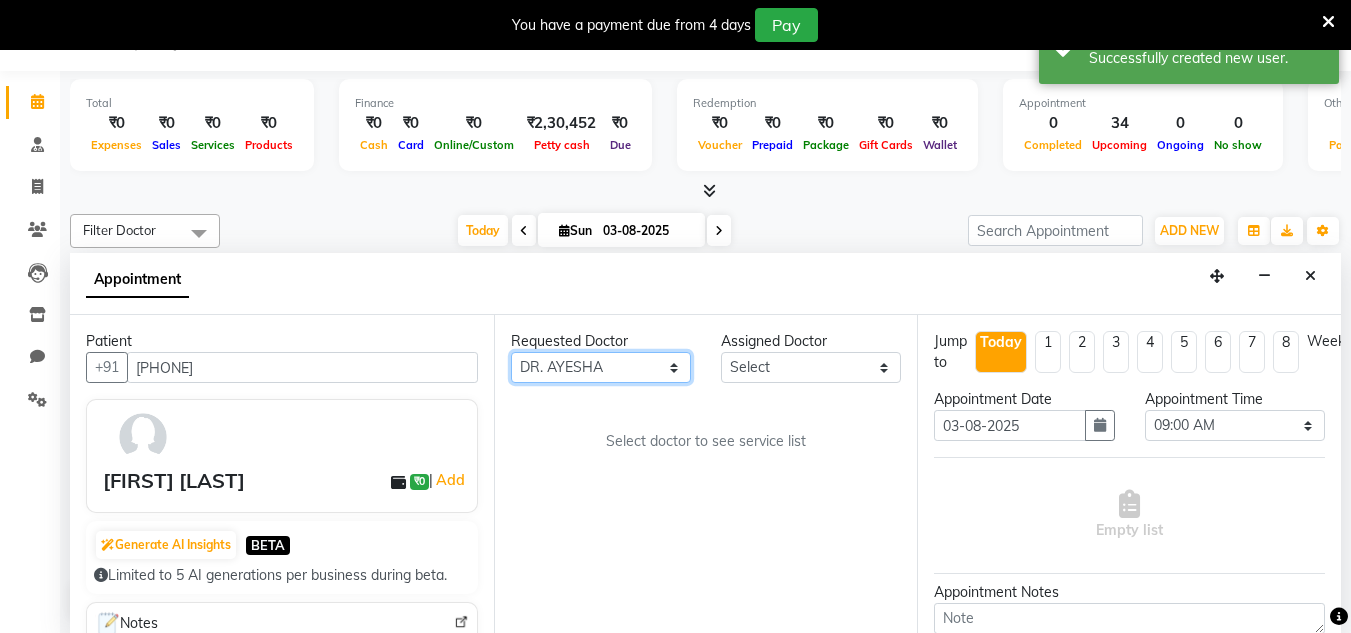 click on "Any [DR] [LAST]	 [DR] [LAST]	 [DR] [LAST]" at bounding box center (601, 367) 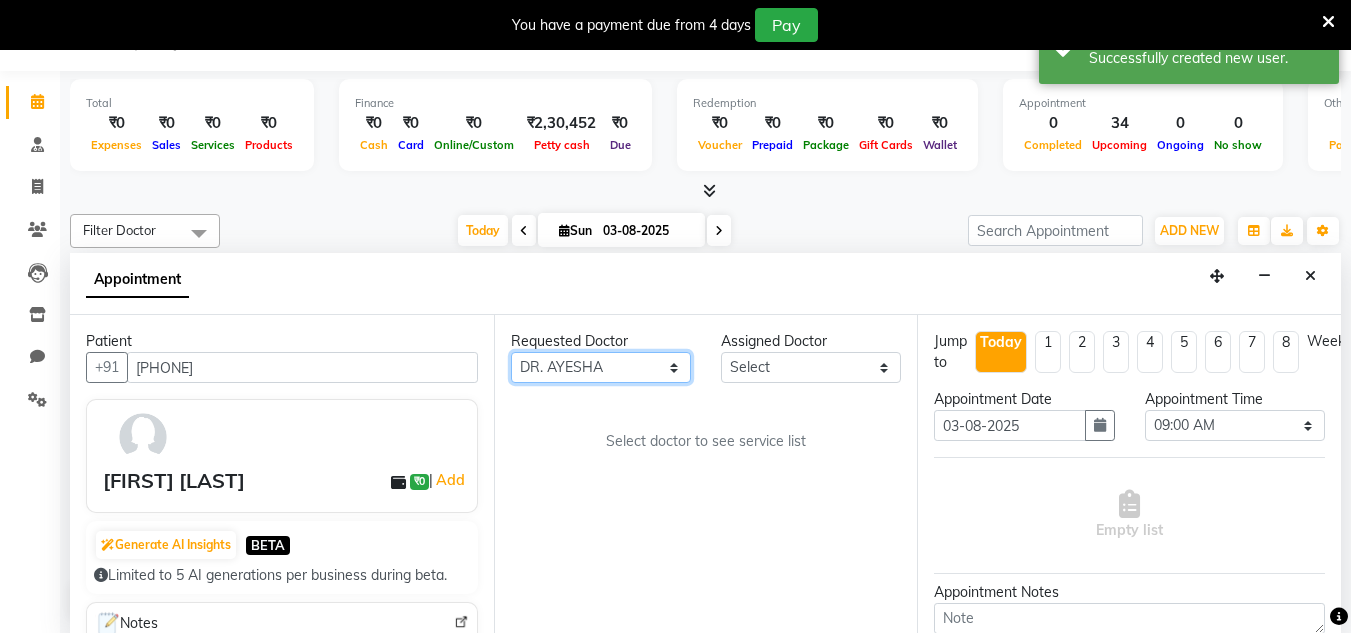 select on "86210" 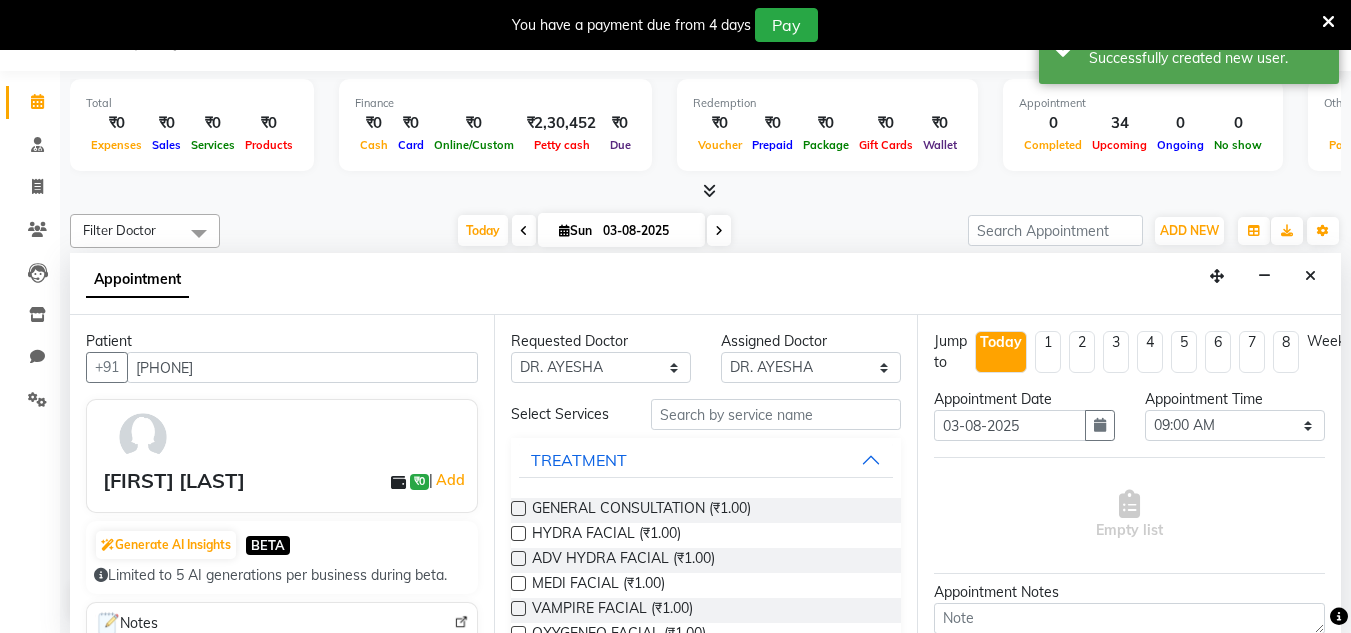 click on "Requested Doctor Any [DR] [LAST]	 [DR] [LAST]	 [DR] [LAST]	 Assigned Doctor Select [DR] [LAST]	 [DR] [LAST]	 [DR] [LAST]	 Select Services    TREATMENT GENERAL CONSULTATION (₹1.00) HYDRA FACIAL (₹1.00) ADV HYDRA FACIAL (₹1.00) MEDI FACIAL (₹1.00) VAMPIRE FACIAL (₹1.00) OXYGENEO FACIAL (₹1.00) KOREAN FACIAL (₹1.00) GLUTATHIONE FACIAL (₹1.00) GLUTATHIONE IV DRIPS (₹1.00) ADV GLUTA (₹1.00) SIGNATURE GLUTA (₹1.00) WEIGHT LOSS IV DRIP (₹1.00) U-LIPO (₹1.00) LIPOSUCTION (₹1.00) LASER HAIR REDUCTION (₹1.00) HAIR PRP (₹1.00) ADV HAIR PRP (₹1.00) GFC (₹1.00) HAIR TRANSPLANT (₹1.00) ANTI DANDRUFF TREATMENT (₹1.00) CO2 FRACTIONAL LASER (₹1.00) CHEMICAL PEELS (₹1.00) ACNE PEEL (₹1.00) MICRO BLADING (₹1.00) FACE PRP (₹1.00) BREAST AUGMENTATION (₹1.00) VAGINAL TIGHTENING (₹1.00) FILLERS (₹1.00) BOTOX (₹1.00) BODY POLISHING (₹1.00) MESO THERAPY (₹1.00) UNDERARM WHITENING (₹1.00) BEARD TRANSPLANT (₹1.00) UNDER EYE TREATMENT (₹1.00) RHINOPLASTY (₹1.00)" at bounding box center [706, 474] 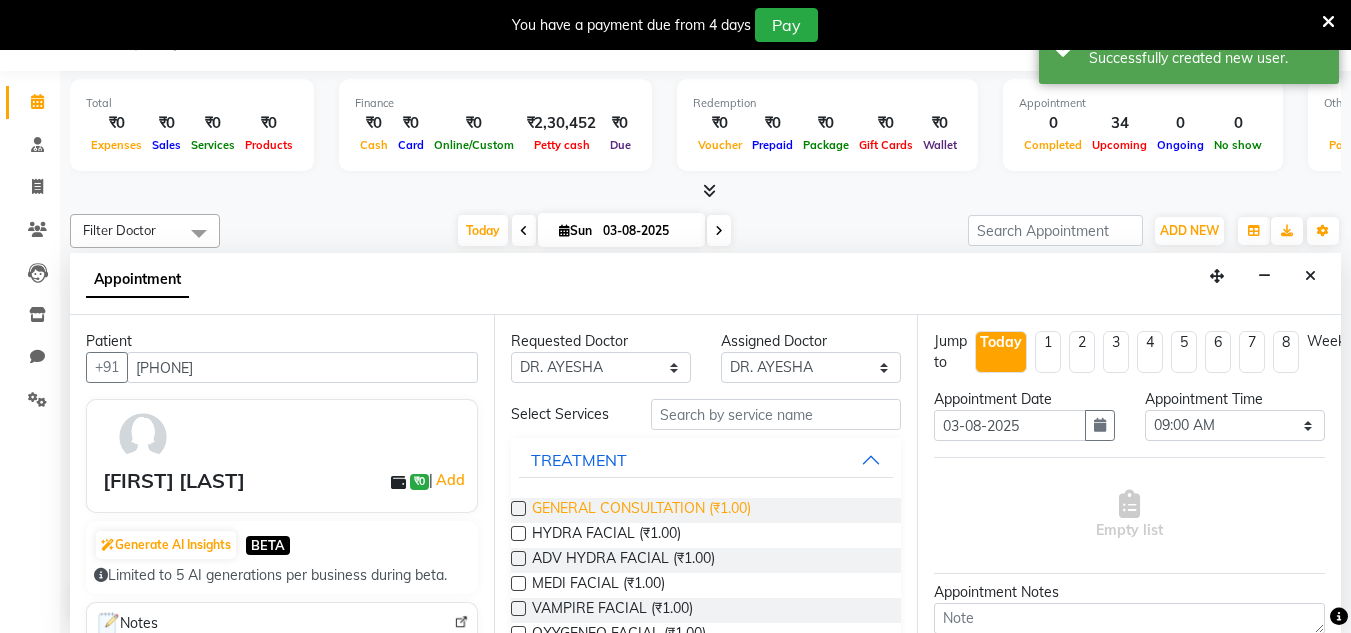 click on "GENERAL CONSULTATION (₹1.00)" at bounding box center [641, 510] 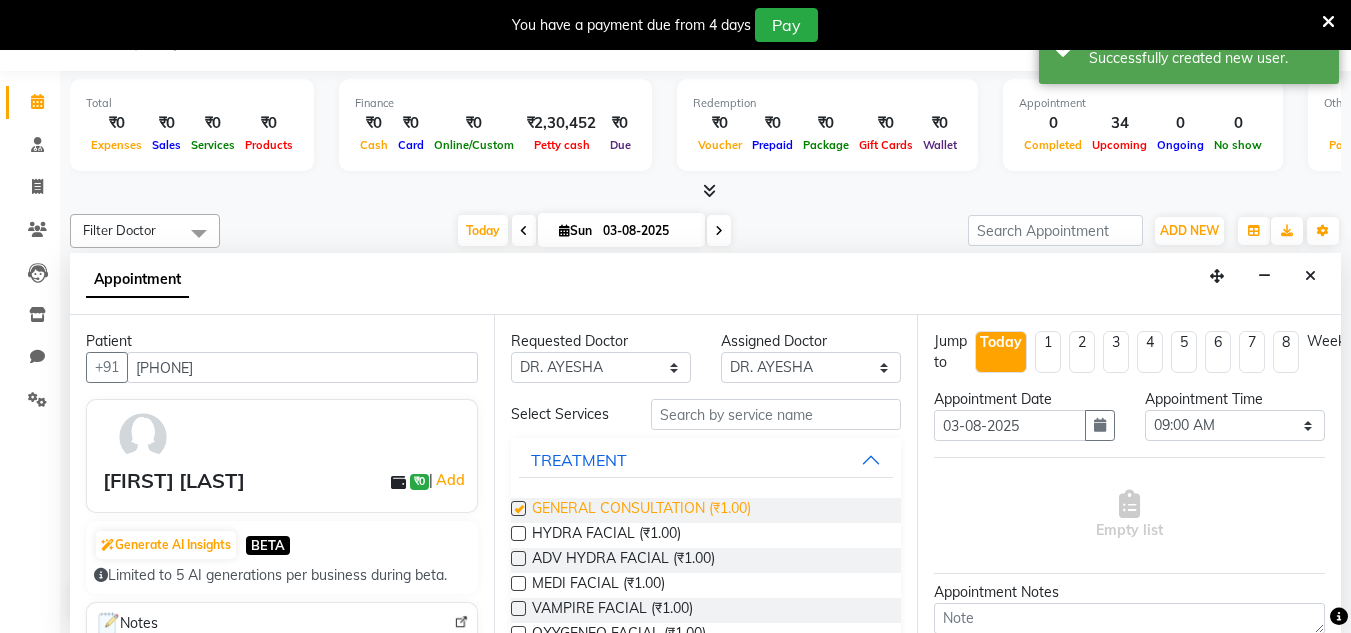 checkbox on "false" 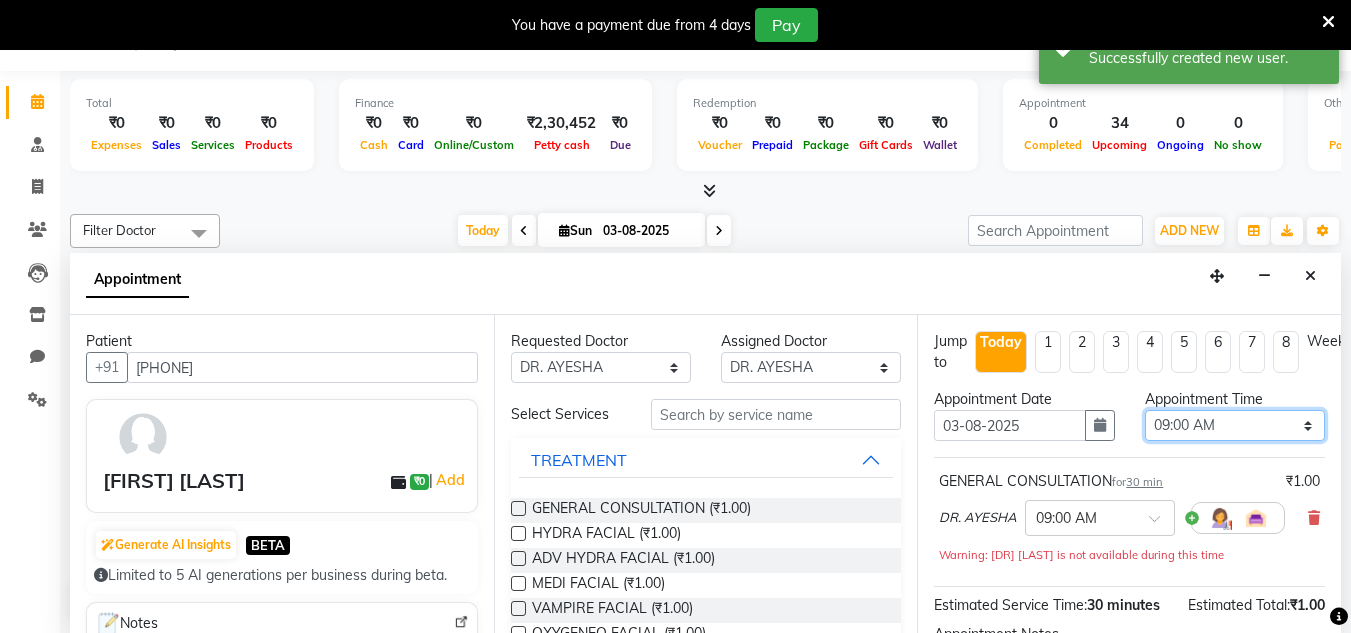click on "Select 09:00 AM 09:15 AM 09:30 AM 09:45 AM 10:00 AM 10:15 AM 10:30 AM 10:45 AM 11:00 AM 11:15 AM 11:30 AM 11:45 AM 12:00 PM 12:15 PM 12:30 PM 12:45 PM 01:00 PM 01:15 PM 01:30 PM 01:45 PM 02:00 PM 02:15 PM 02:30 PM 02:45 PM 03:00 PM 03:15 PM 03:30 PM 03:45 PM 04:00 PM 04:15 PM 04:30 PM 04:45 PM 05:00 PM 05:15 PM 05:30 PM 05:45 PM 06:00 PM 06:15 PM 06:30 PM 06:45 PM 07:00 PM 07:15 PM 07:30 PM 07:45 PM 08:00 PM 08:15 PM 08:30 PM 08:45 PM 09:00 PM 09:15 PM 09:30 PM 09:45 PM 10:00 PM" at bounding box center [1235, 425] 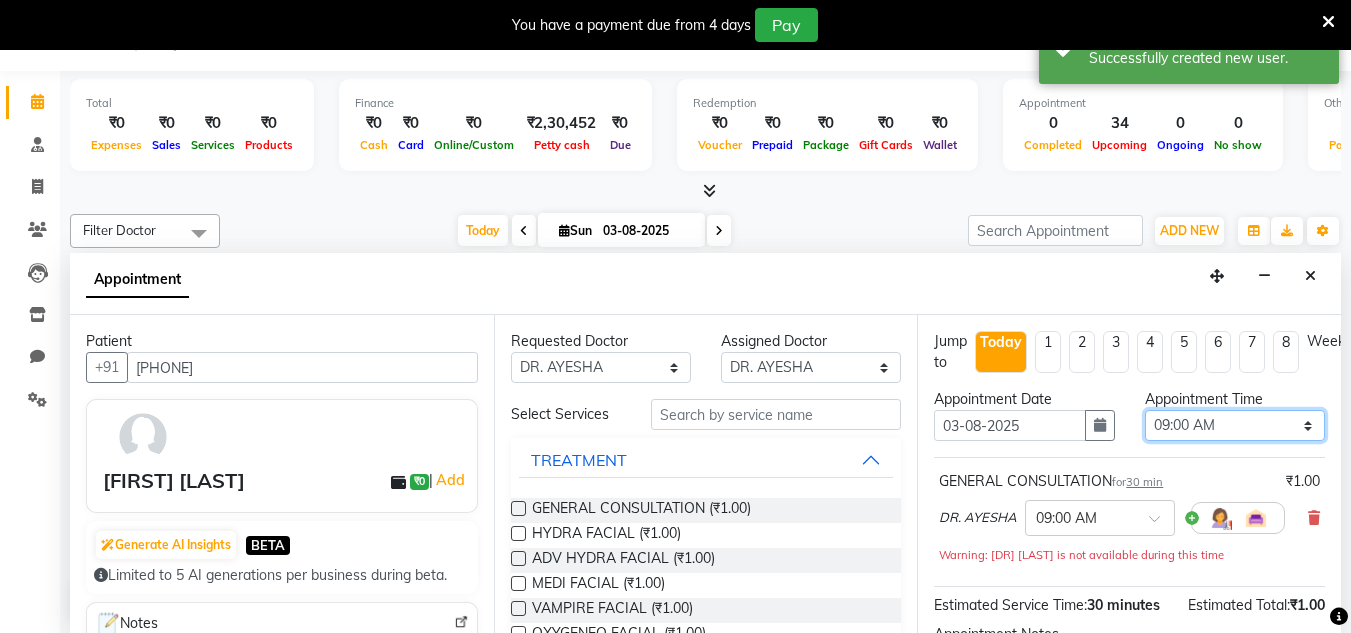 select on "1020" 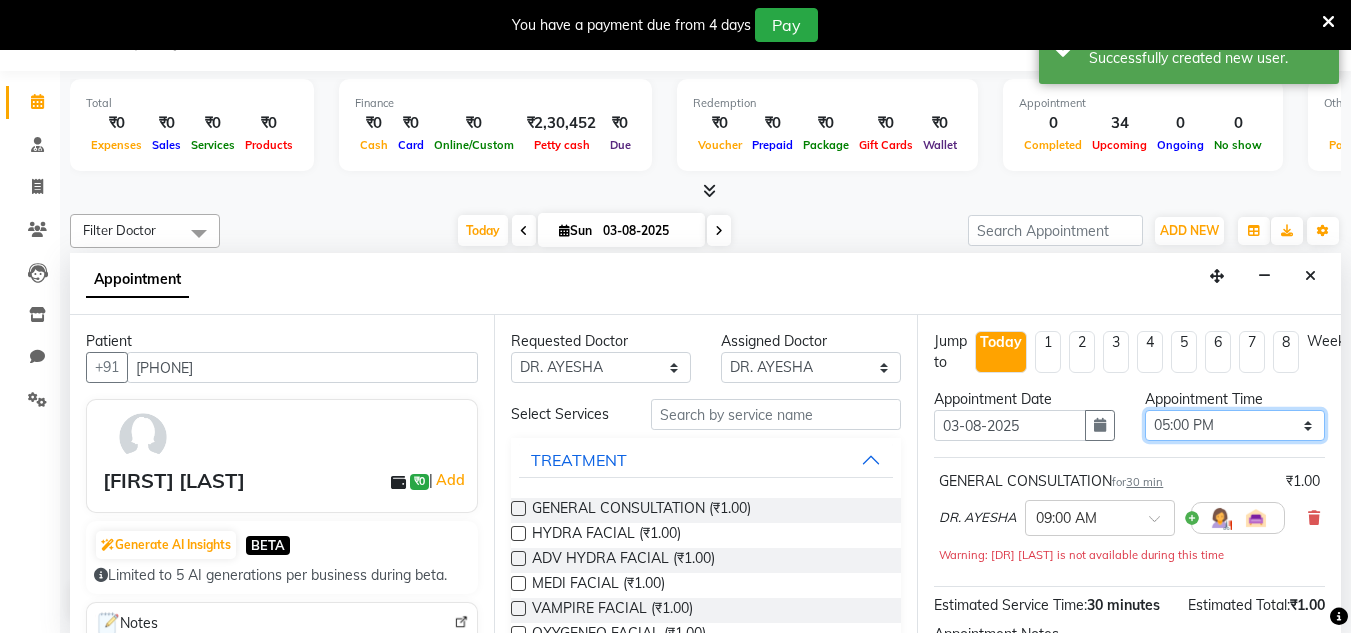 click on "Select 09:00 AM 09:15 AM 09:30 AM 09:45 AM 10:00 AM 10:15 AM 10:30 AM 10:45 AM 11:00 AM 11:15 AM 11:30 AM 11:45 AM 12:00 PM 12:15 PM 12:30 PM 12:45 PM 01:00 PM 01:15 PM 01:30 PM 01:45 PM 02:00 PM 02:15 PM 02:30 PM 02:45 PM 03:00 PM 03:15 PM 03:30 PM 03:45 PM 04:00 PM 04:15 PM 04:30 PM 04:45 PM 05:00 PM 05:15 PM 05:30 PM 05:45 PM 06:00 PM 06:15 PM 06:30 PM 06:45 PM 07:00 PM 07:15 PM 07:30 PM 07:45 PM 08:00 PM 08:15 PM 08:30 PM 08:45 PM 09:00 PM 09:15 PM 09:30 PM 09:45 PM 10:00 PM" at bounding box center (1235, 425) 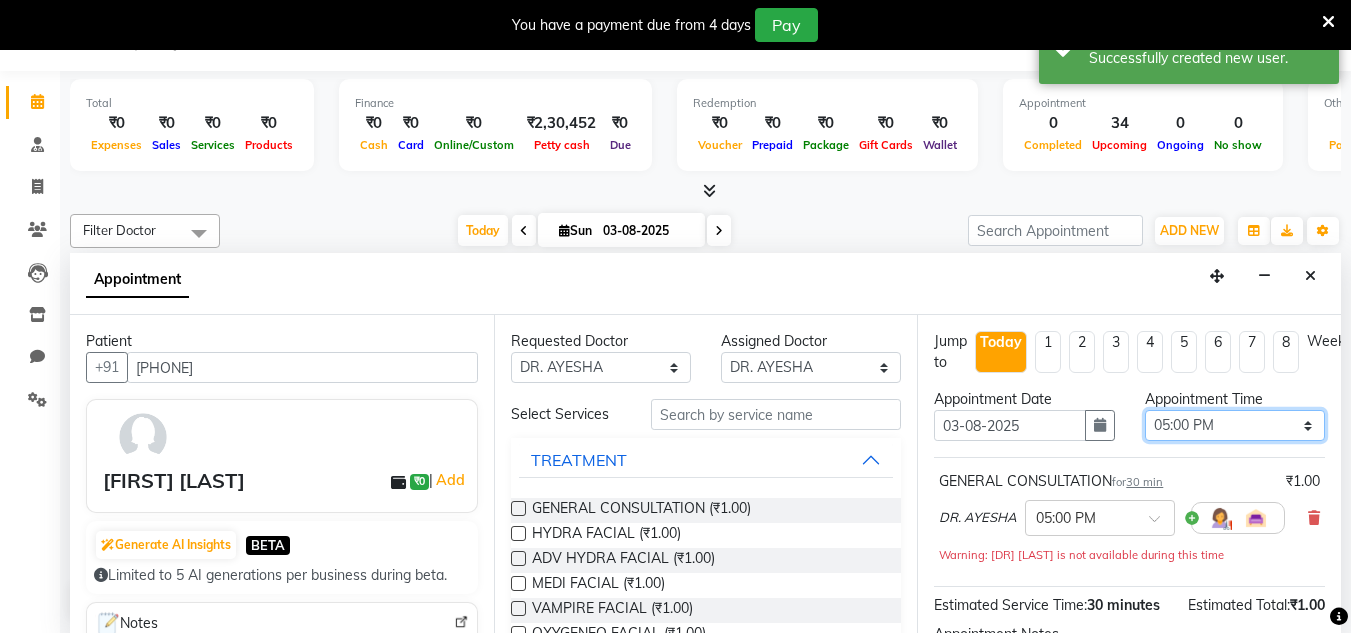 scroll, scrollTop: 51, scrollLeft: 0, axis: vertical 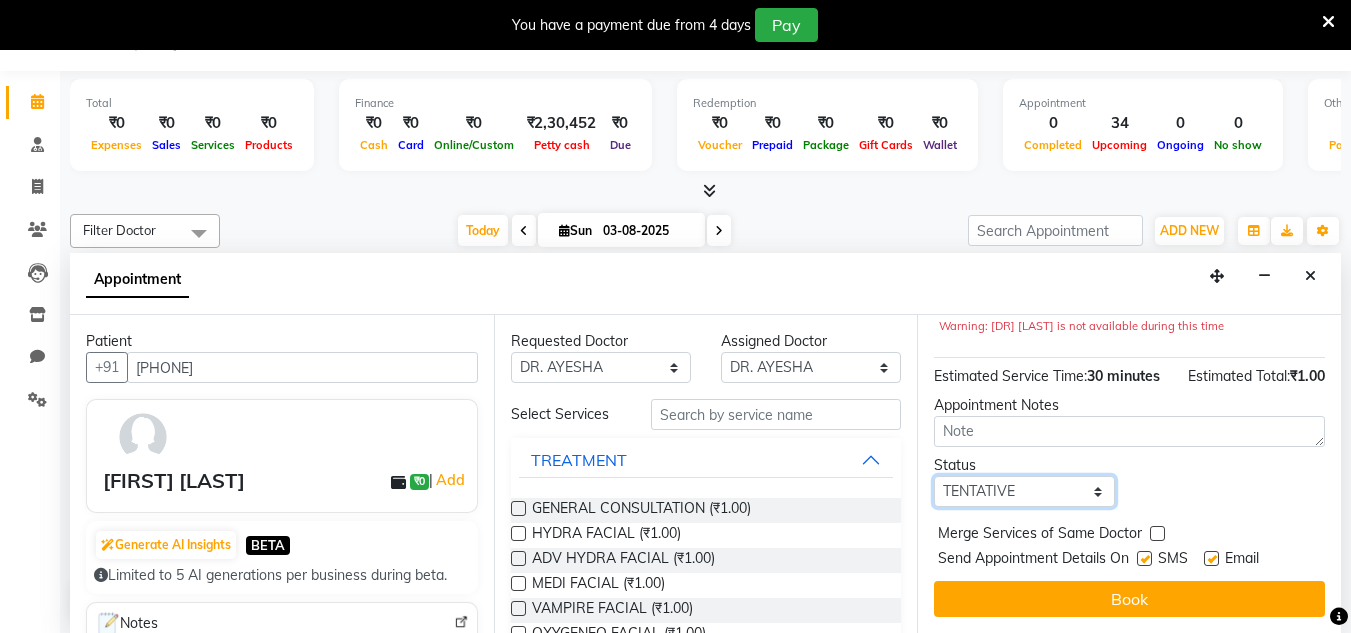click on "Select TENTATIVE CONFIRM CHECK-IN UPCOMING" at bounding box center [1024, 491] 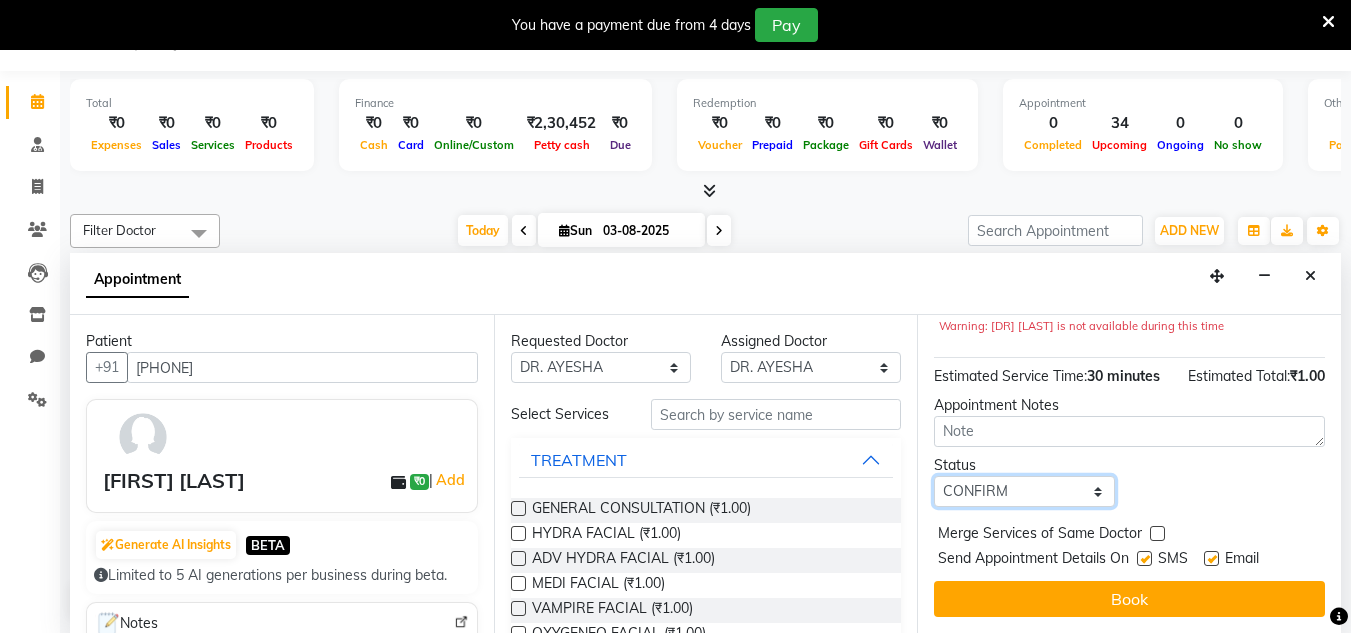 click on "Select TENTATIVE CONFIRM CHECK-IN UPCOMING" at bounding box center (1024, 491) 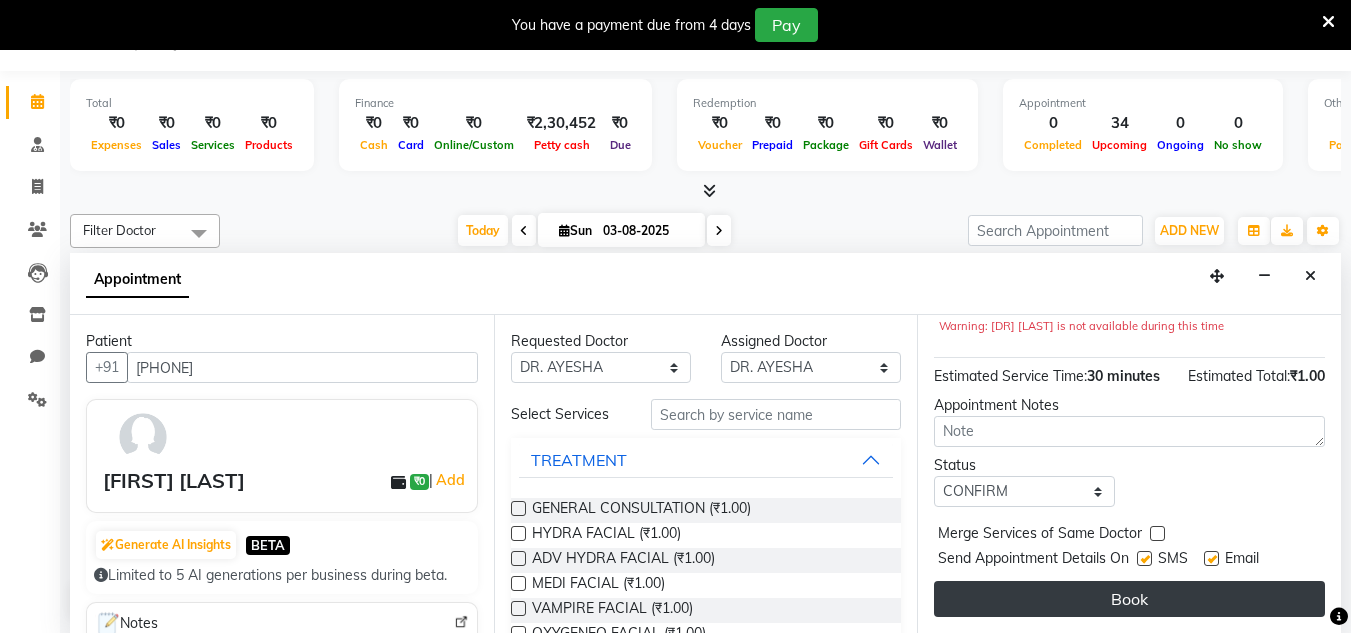click on "Book" at bounding box center [1129, 599] 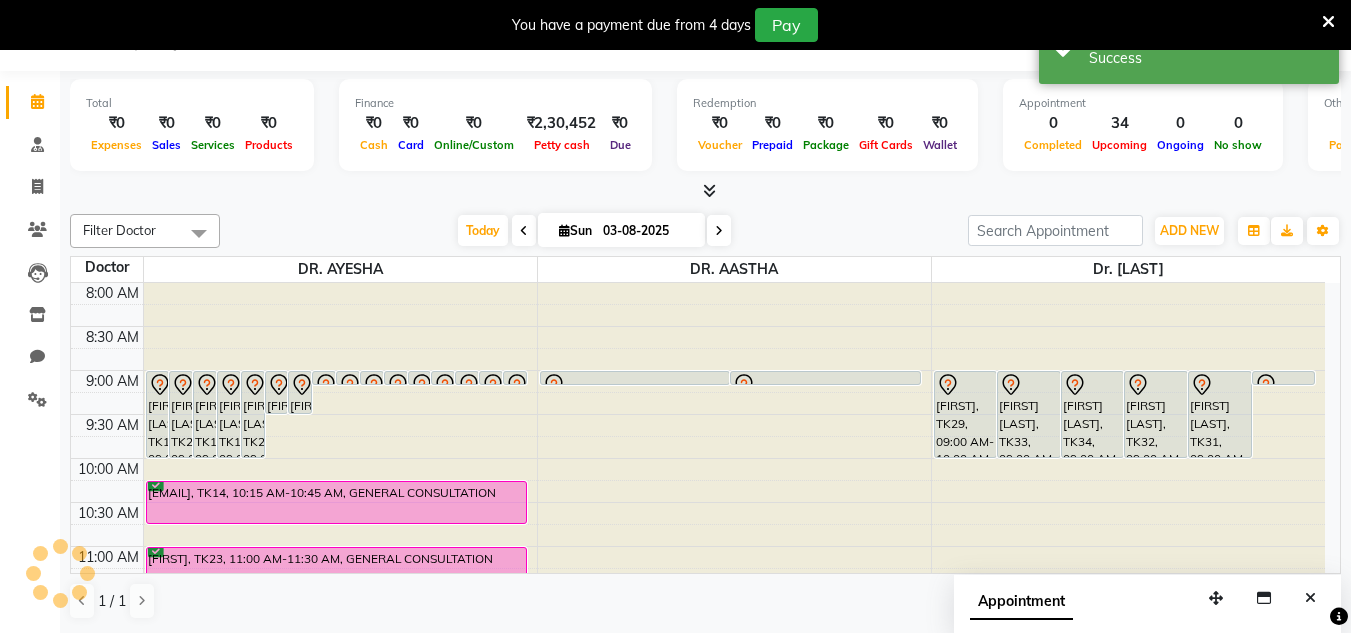 scroll, scrollTop: 0, scrollLeft: 0, axis: both 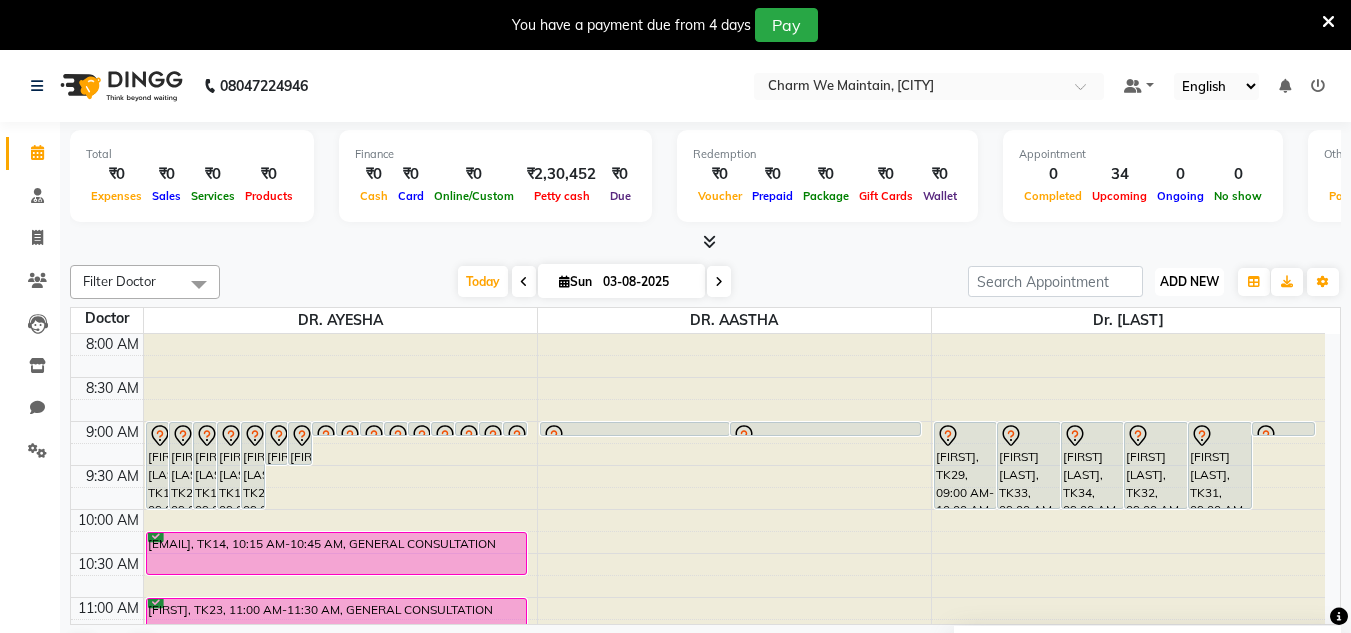 click on "ADD NEW" at bounding box center [1189, 281] 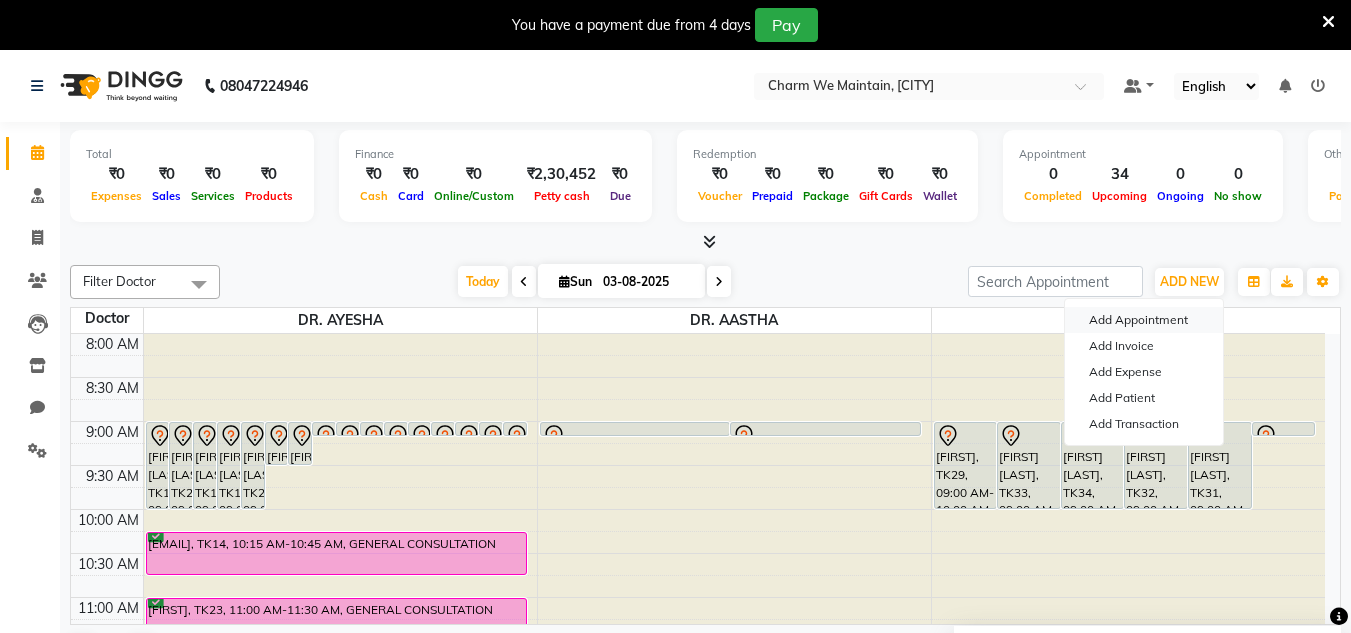 click on "Add Appointment" at bounding box center [1144, 320] 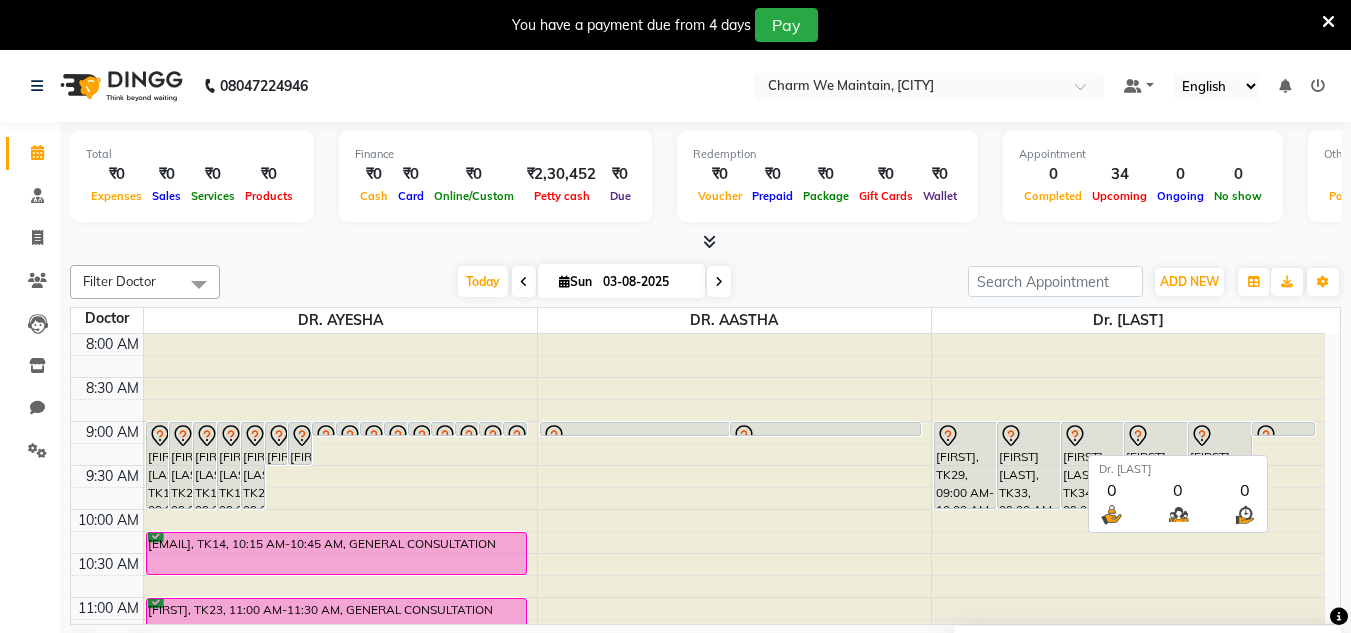 select on "540" 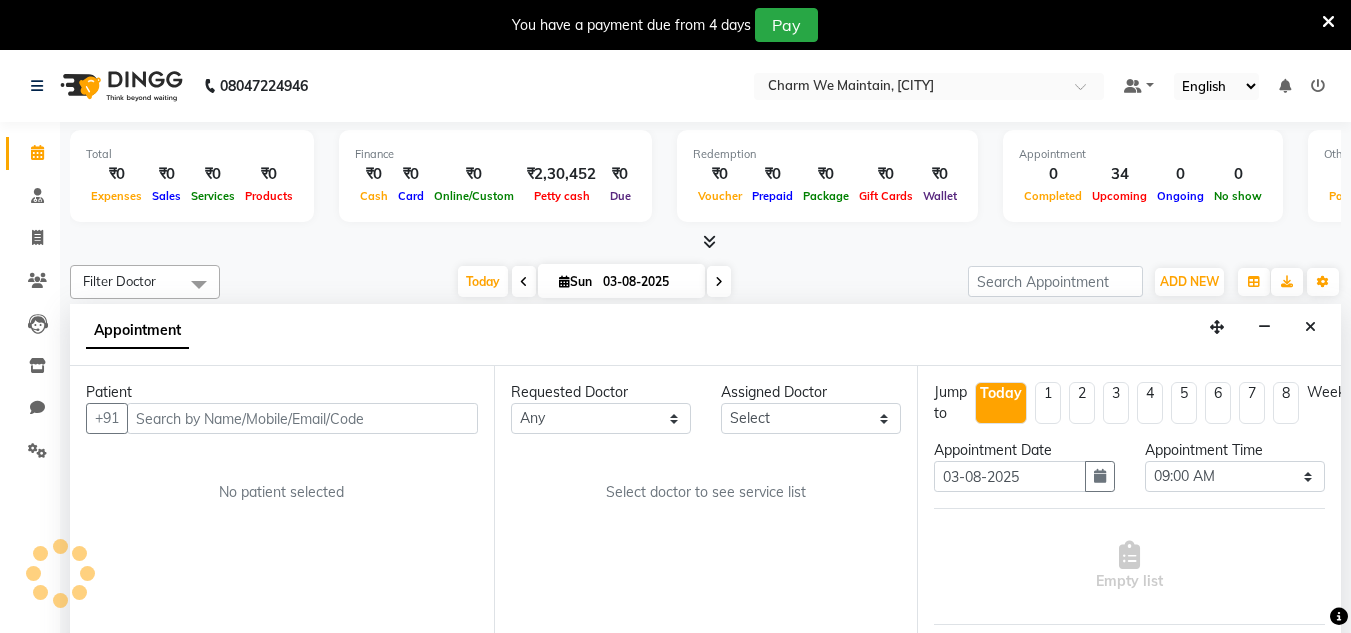 scroll, scrollTop: 51, scrollLeft: 0, axis: vertical 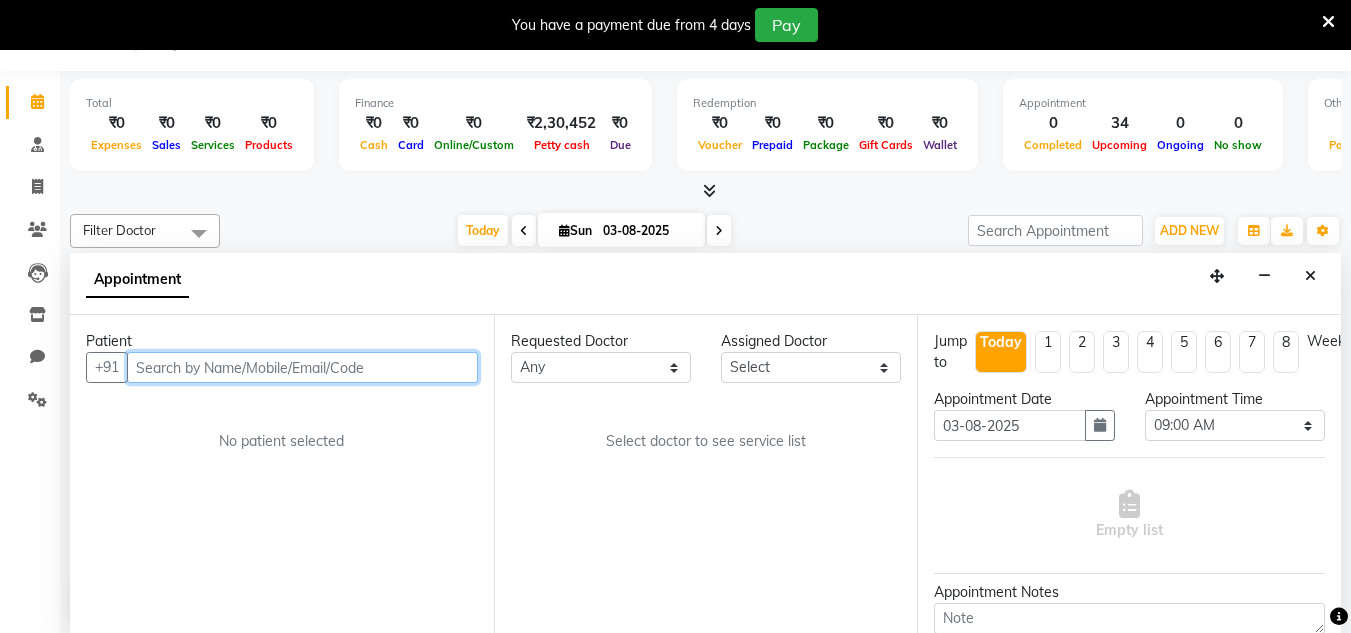 paste on "[PHONE]" 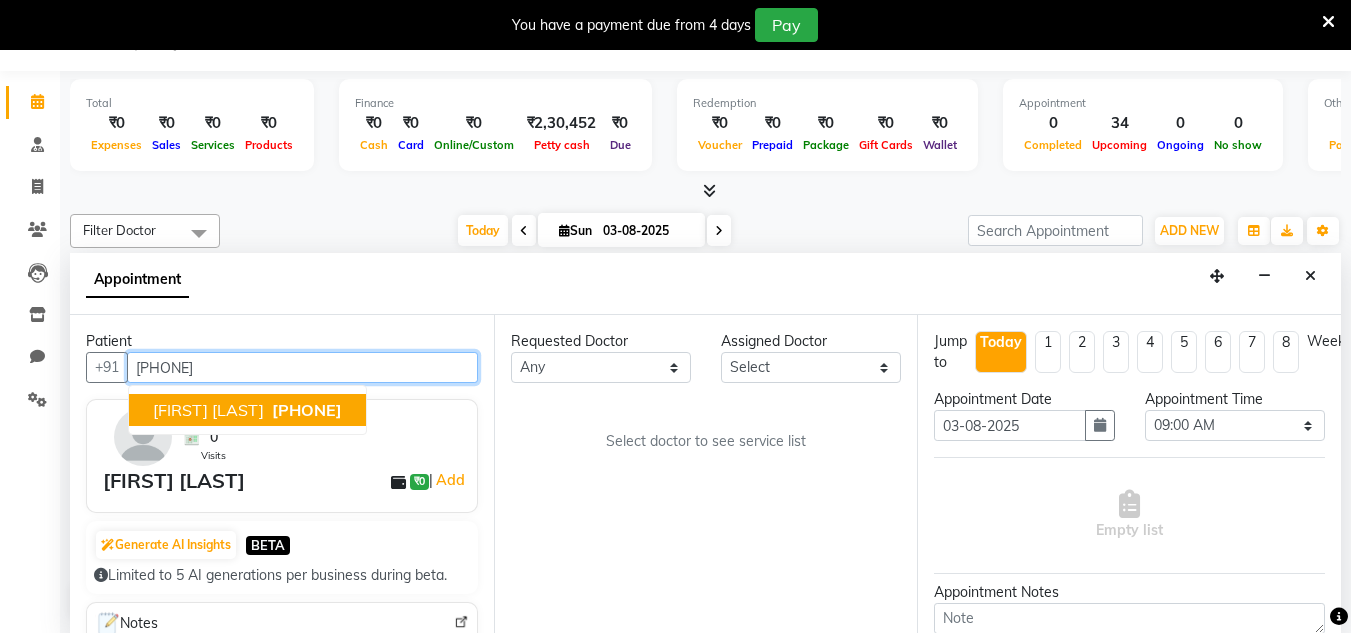 type on "[PHONE]" 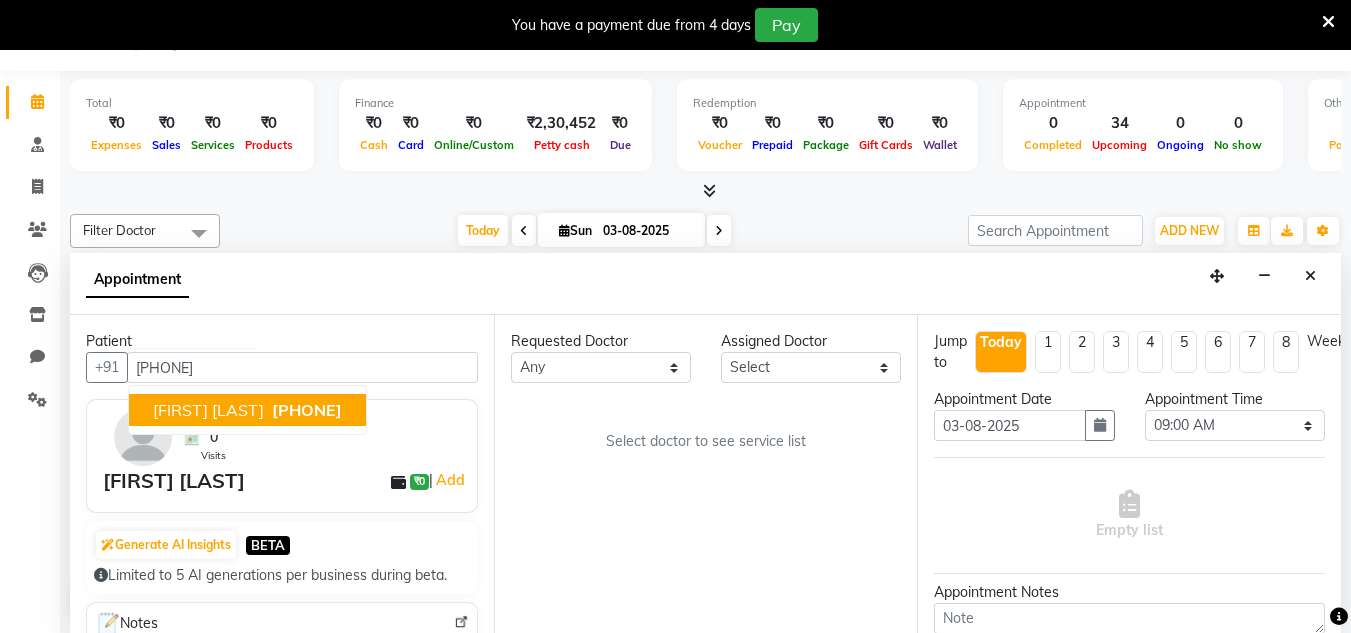 click on "[FIRST] [LAST]    ₹0  |   Add" at bounding box center [286, 481] 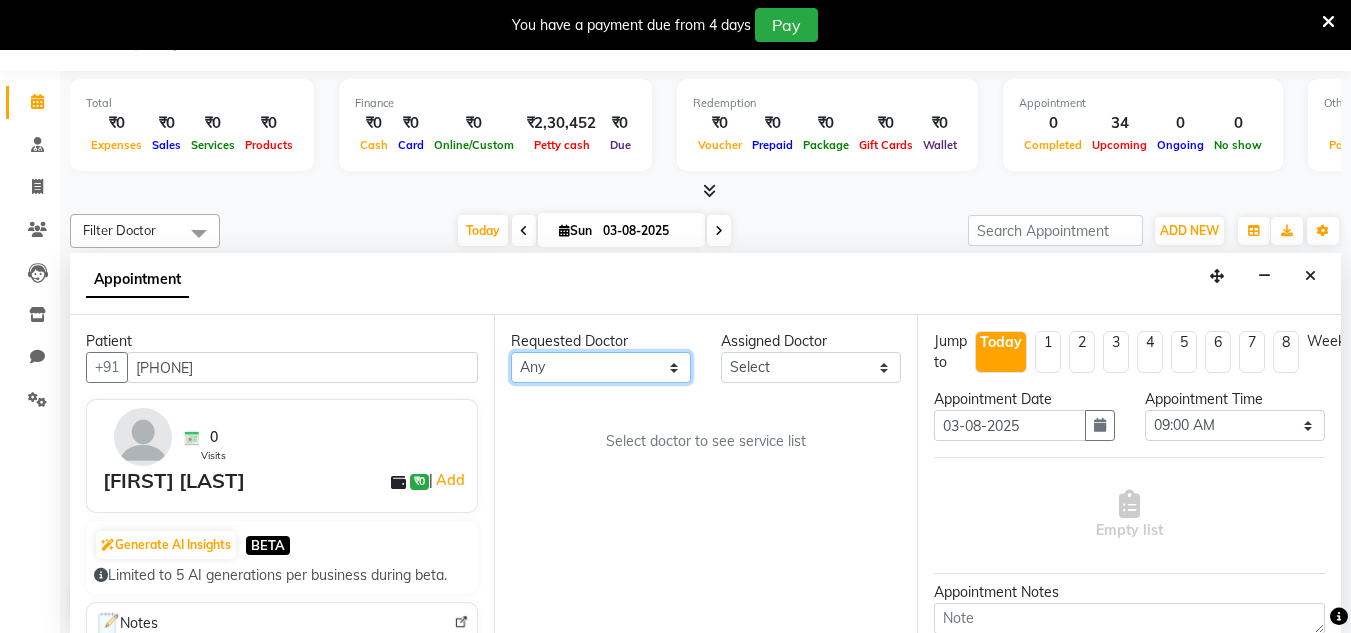 click on "Any [DR] [LAST]	 [DR] [LAST]	 [DR] [LAST]" at bounding box center [601, 367] 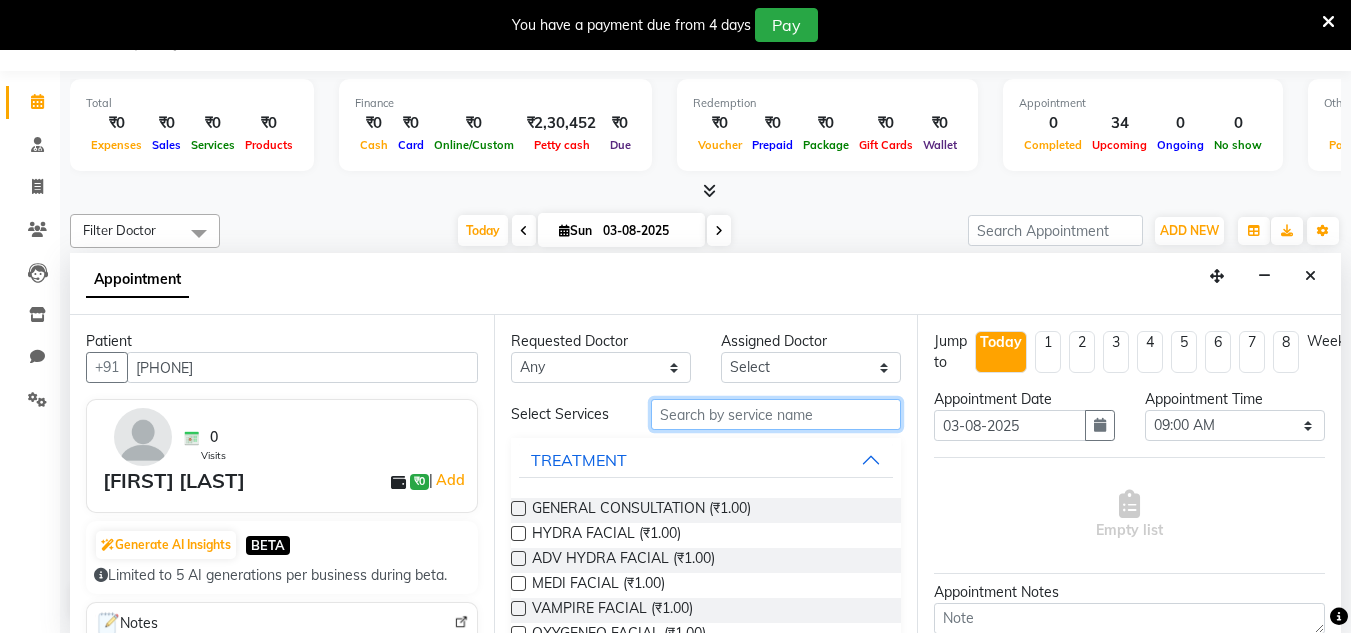click at bounding box center [776, 414] 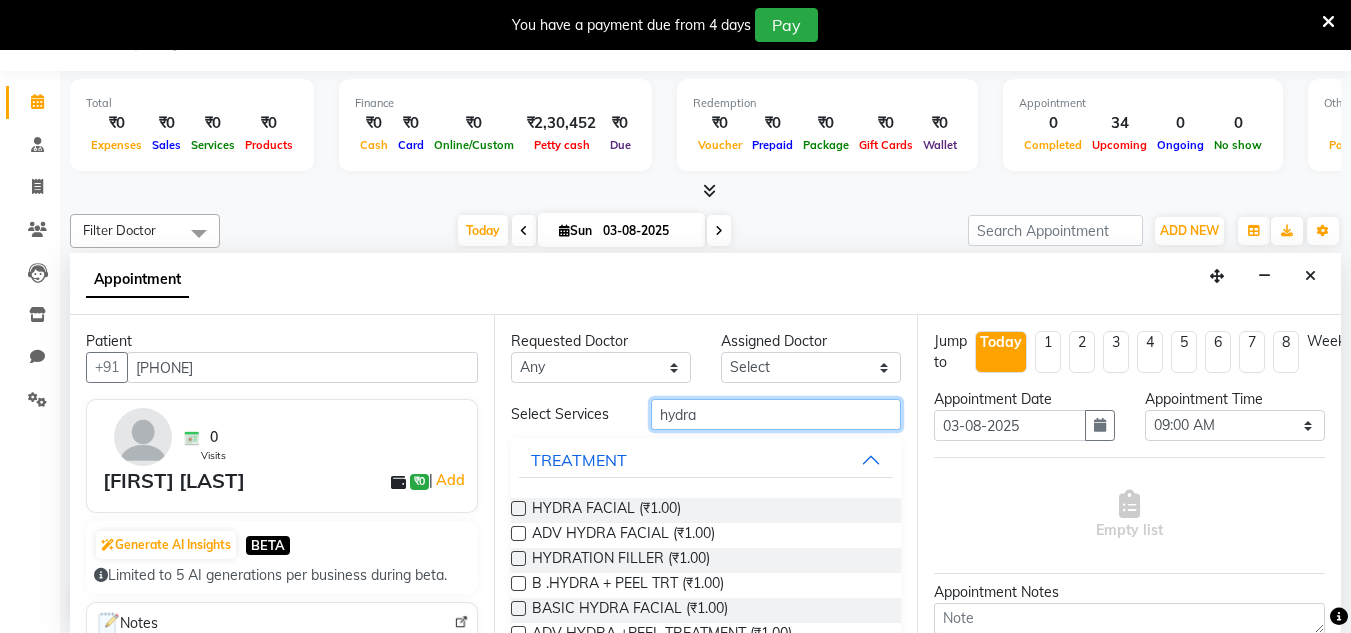 type on "hydra" 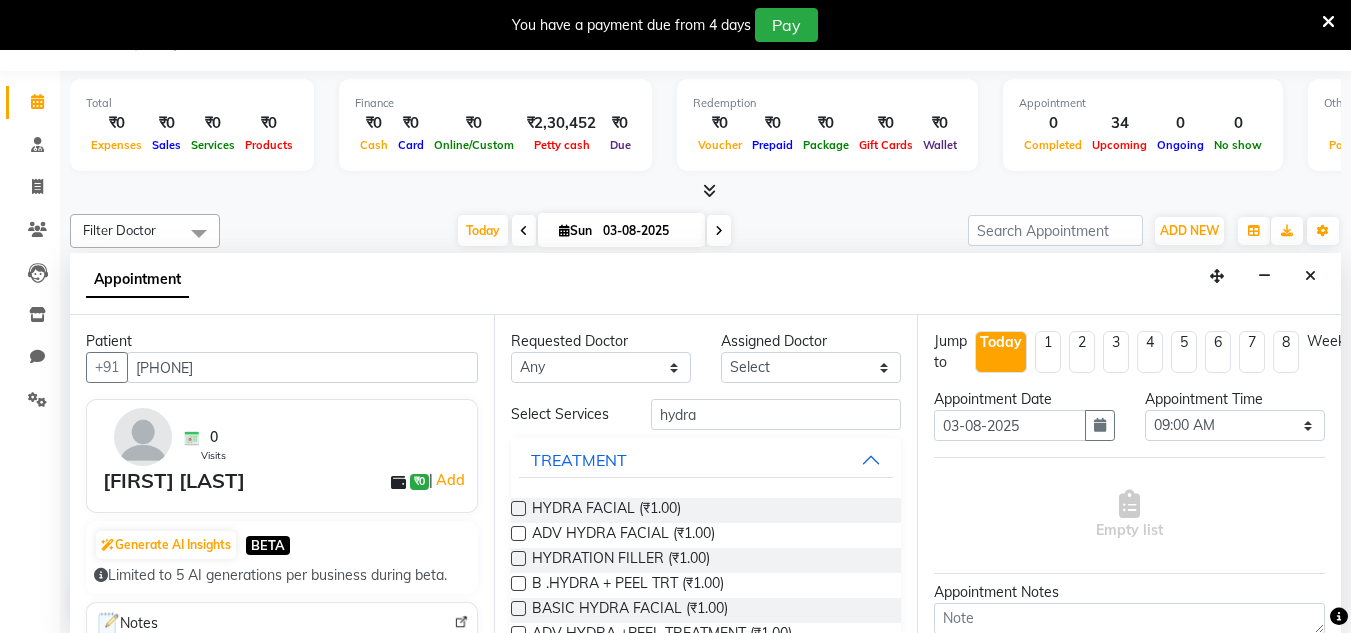 click on "HYDRA FACIAL (₹1.00)" at bounding box center [706, 510] 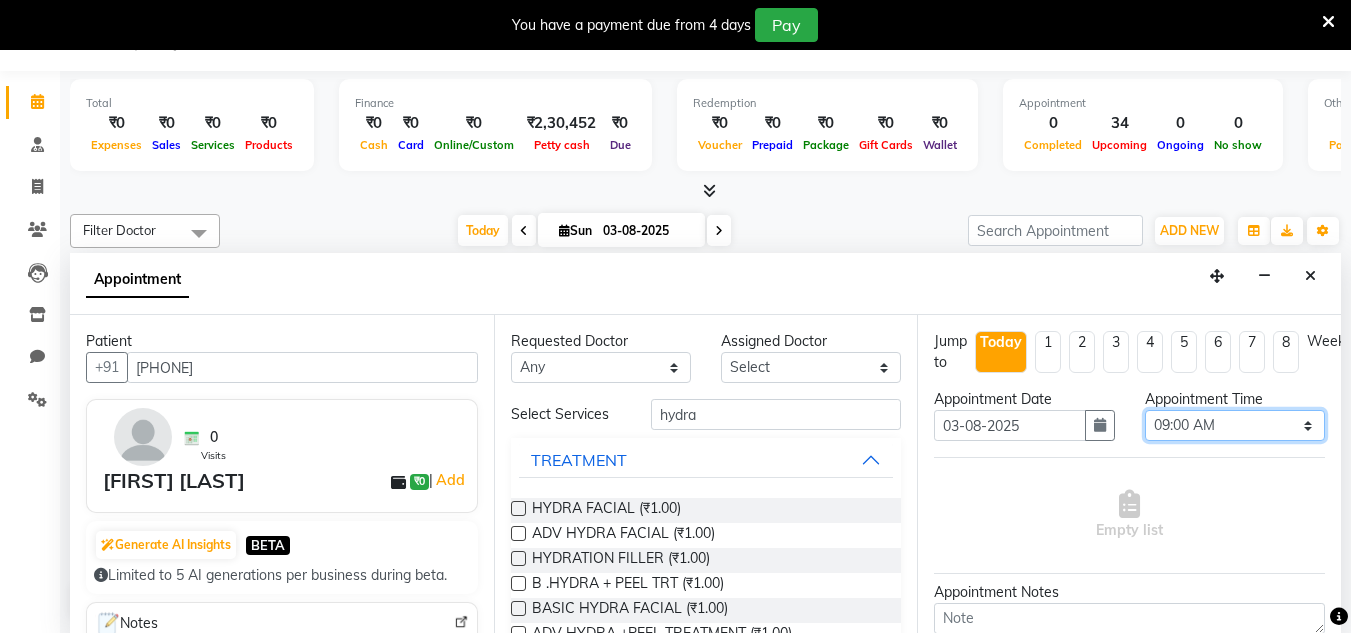 click on "Select 09:00 AM 09:15 AM 09:30 AM 09:45 AM 10:00 AM 10:15 AM 10:30 AM 10:45 AM 11:00 AM 11:15 AM 11:30 AM 11:45 AM 12:00 PM 12:15 PM 12:30 PM 12:45 PM 01:00 PM 01:15 PM 01:30 PM 01:45 PM 02:00 PM 02:15 PM 02:30 PM 02:45 PM 03:00 PM 03:15 PM 03:30 PM 03:45 PM 04:00 PM 04:15 PM 04:30 PM 04:45 PM 05:00 PM 05:15 PM 05:30 PM 05:45 PM 06:00 PM 06:15 PM 06:30 PM 06:45 PM 07:00 PM 07:15 PM 07:30 PM 07:45 PM 08:00 PM 08:15 PM 08:30 PM 08:45 PM 09:00 PM 09:15 PM 09:30 PM 09:45 PM 10:00 PM" at bounding box center [1235, 425] 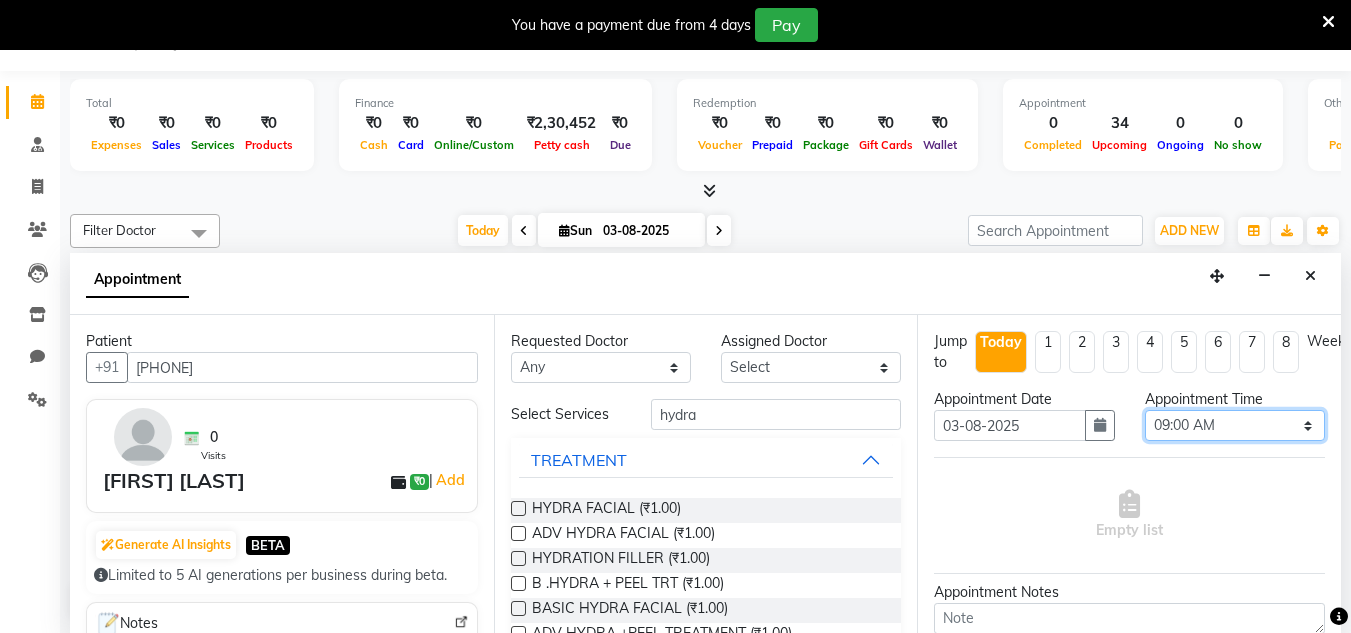 select on "1050" 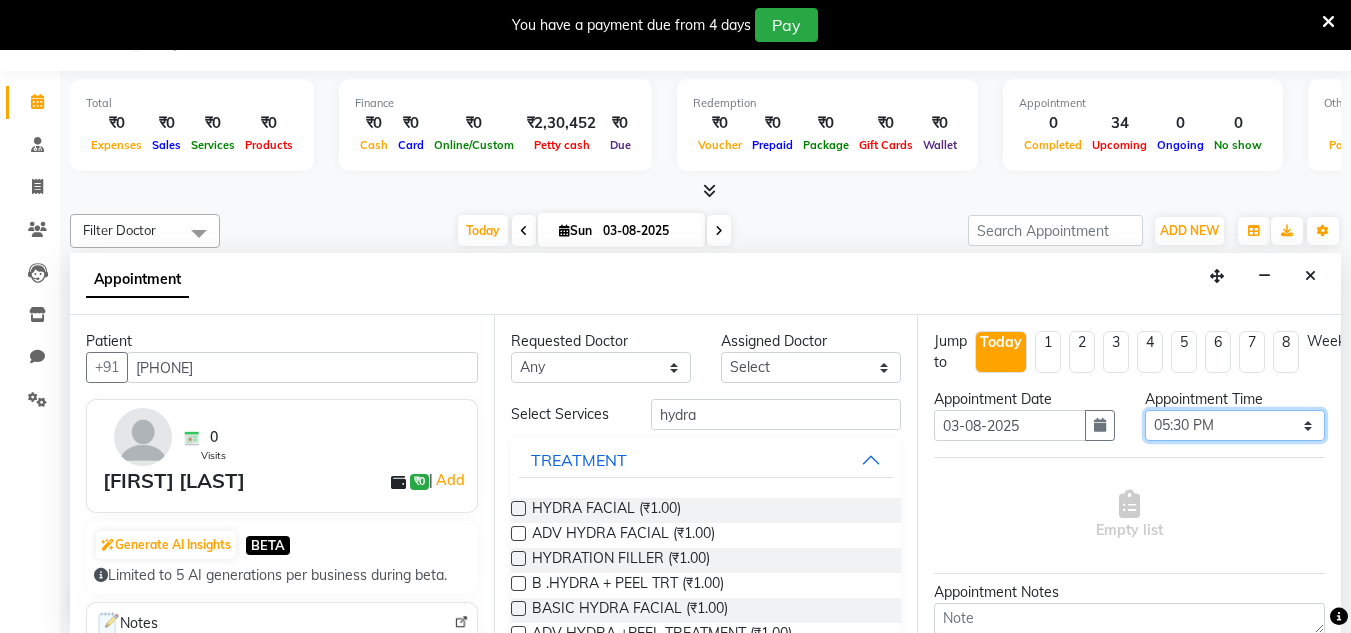 click on "Select 09:00 AM 09:15 AM 09:30 AM 09:45 AM 10:00 AM 10:15 AM 10:30 AM 10:45 AM 11:00 AM 11:15 AM 11:30 AM 11:45 AM 12:00 PM 12:15 PM 12:30 PM 12:45 PM 01:00 PM 01:15 PM 01:30 PM 01:45 PM 02:00 PM 02:15 PM 02:30 PM 02:45 PM 03:00 PM 03:15 PM 03:30 PM 03:45 PM 04:00 PM 04:15 PM 04:30 PM 04:45 PM 05:00 PM 05:15 PM 05:30 PM 05:45 PM 06:00 PM 06:15 PM 06:30 PM 06:45 PM 07:00 PM 07:15 PM 07:30 PM 07:45 PM 08:00 PM 08:15 PM 08:30 PM 08:45 PM 09:00 PM 09:15 PM 09:30 PM 09:45 PM 10:00 PM" at bounding box center [1235, 425] 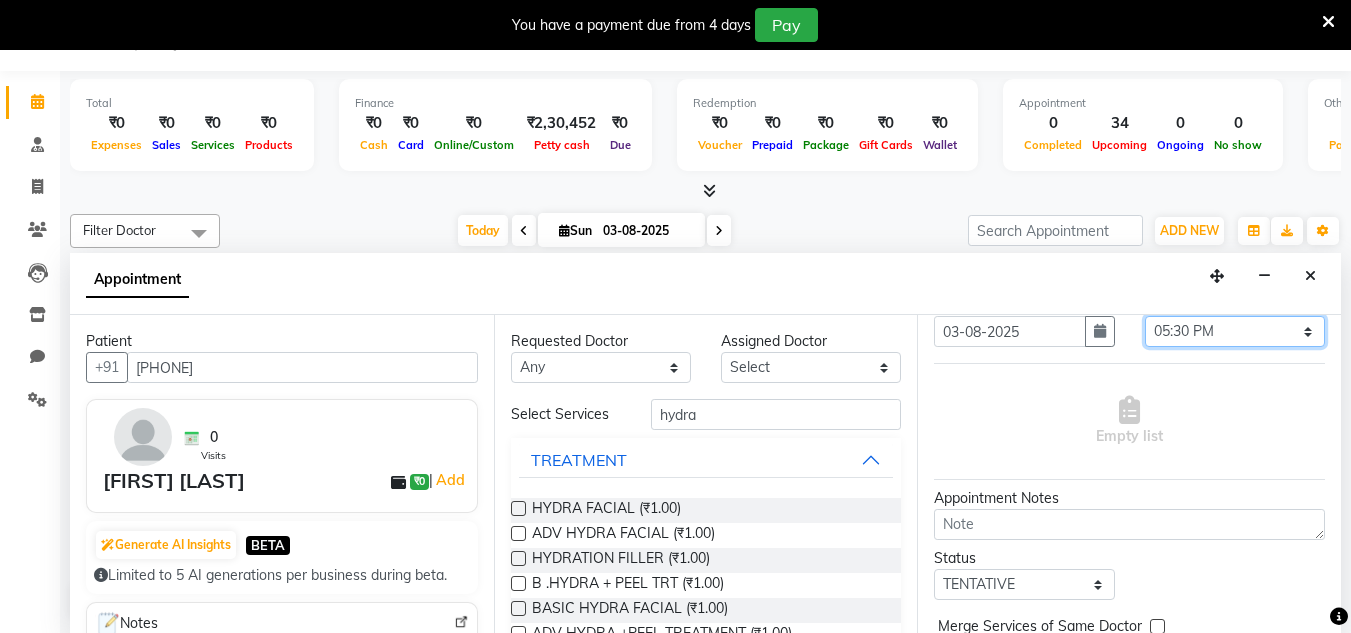 scroll, scrollTop: 100, scrollLeft: 0, axis: vertical 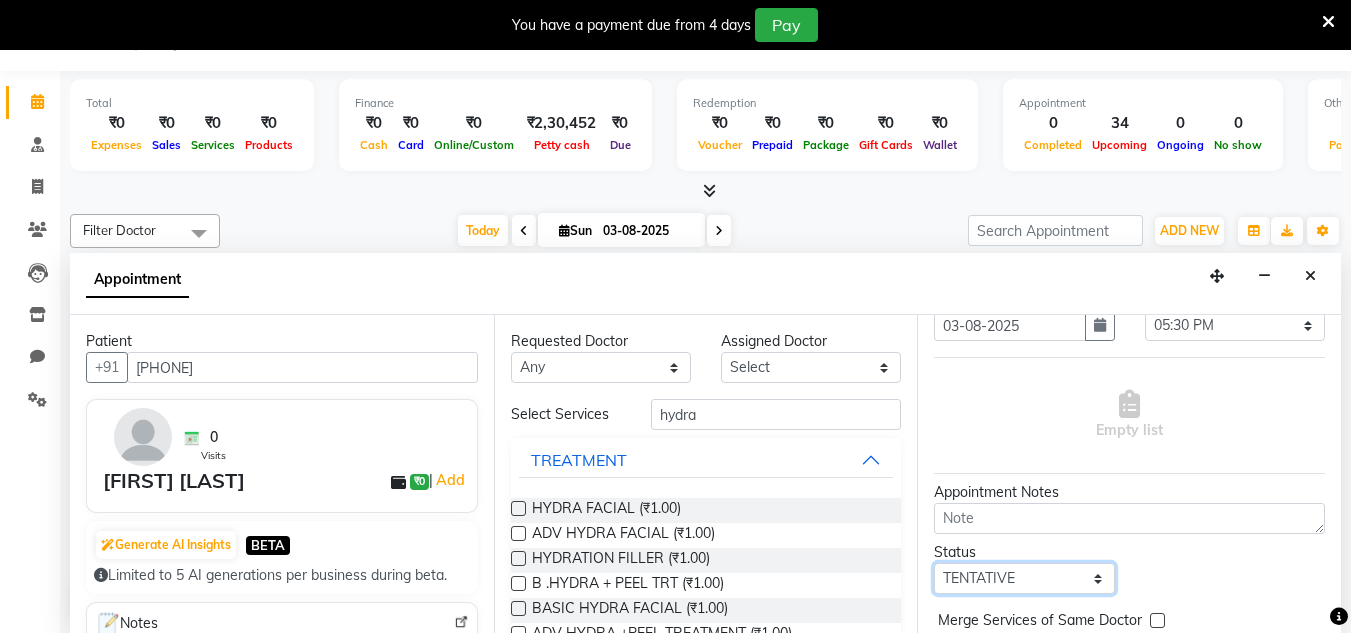 click on "Select TENTATIVE CONFIRM CHECK-IN UPCOMING" at bounding box center [1024, 578] 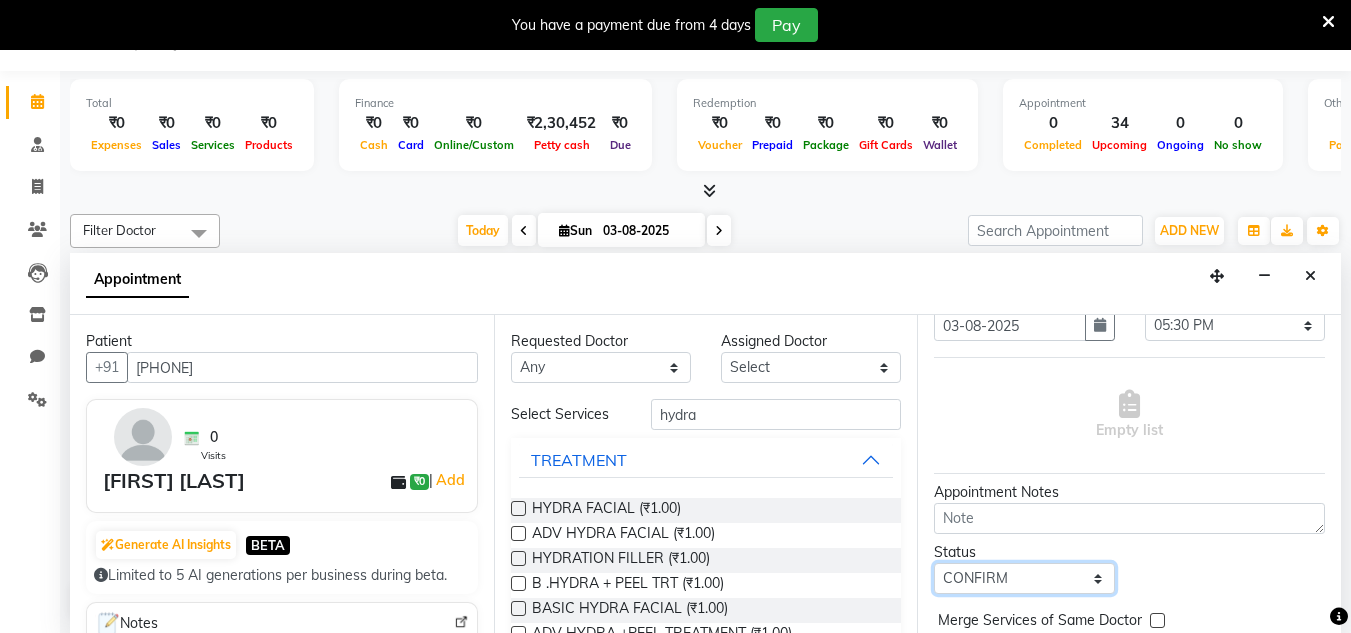 click on "Select TENTATIVE CONFIRM CHECK-IN UPCOMING" at bounding box center (1024, 578) 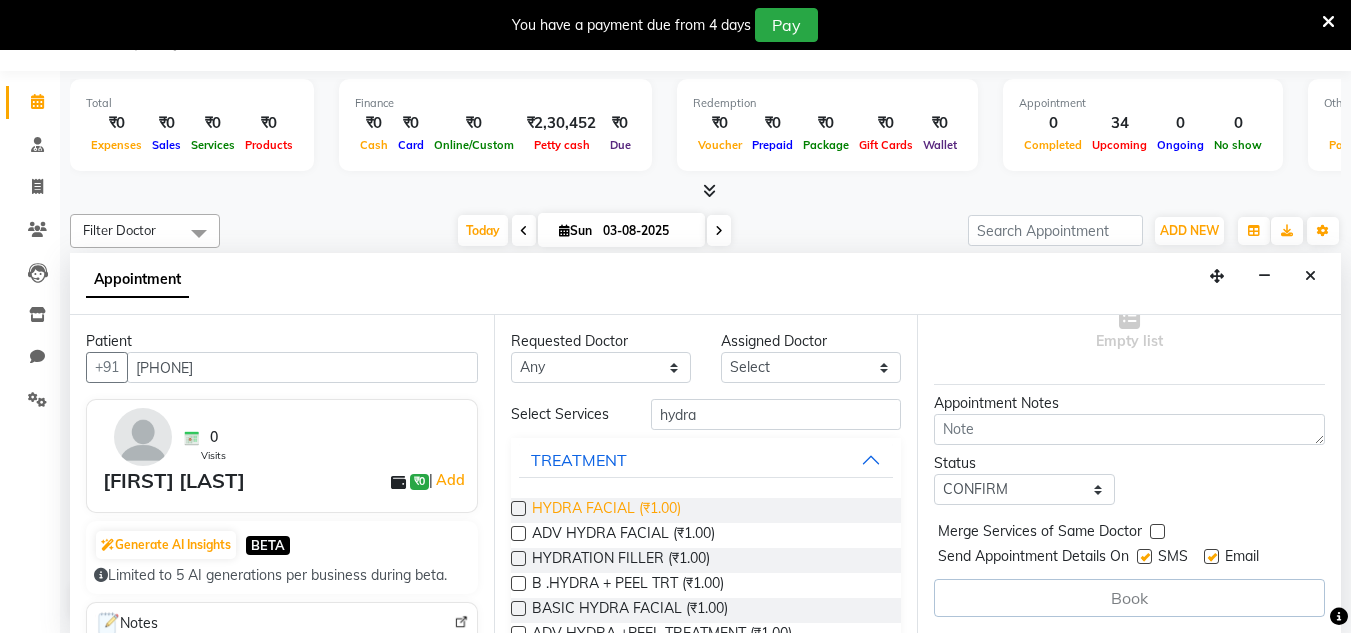click on "HYDRA FACIAL (₹1.00)" at bounding box center (606, 510) 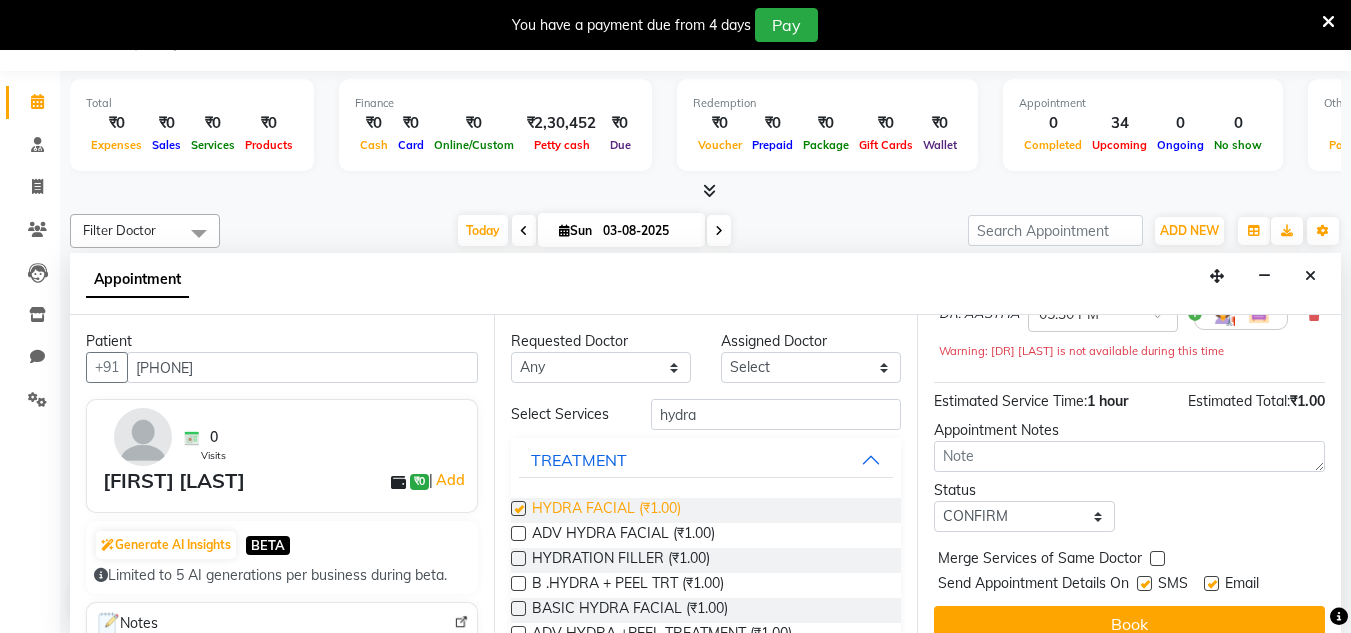 checkbox on "false" 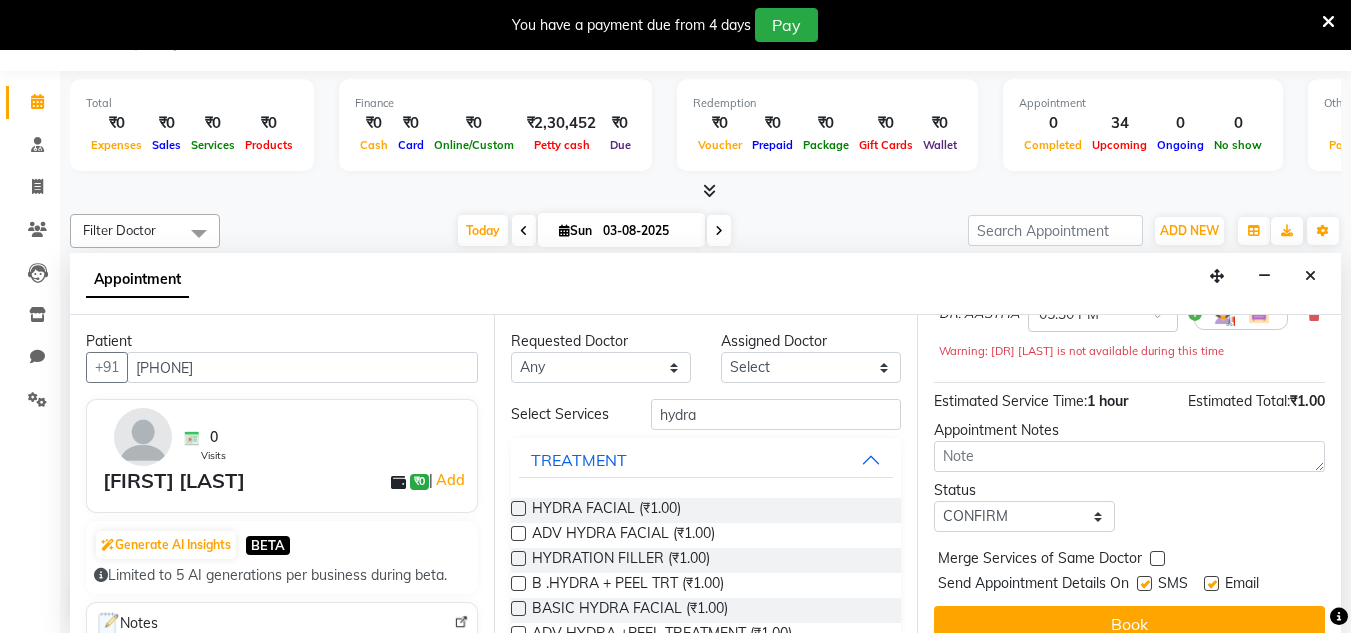 scroll, scrollTop: 247, scrollLeft: 0, axis: vertical 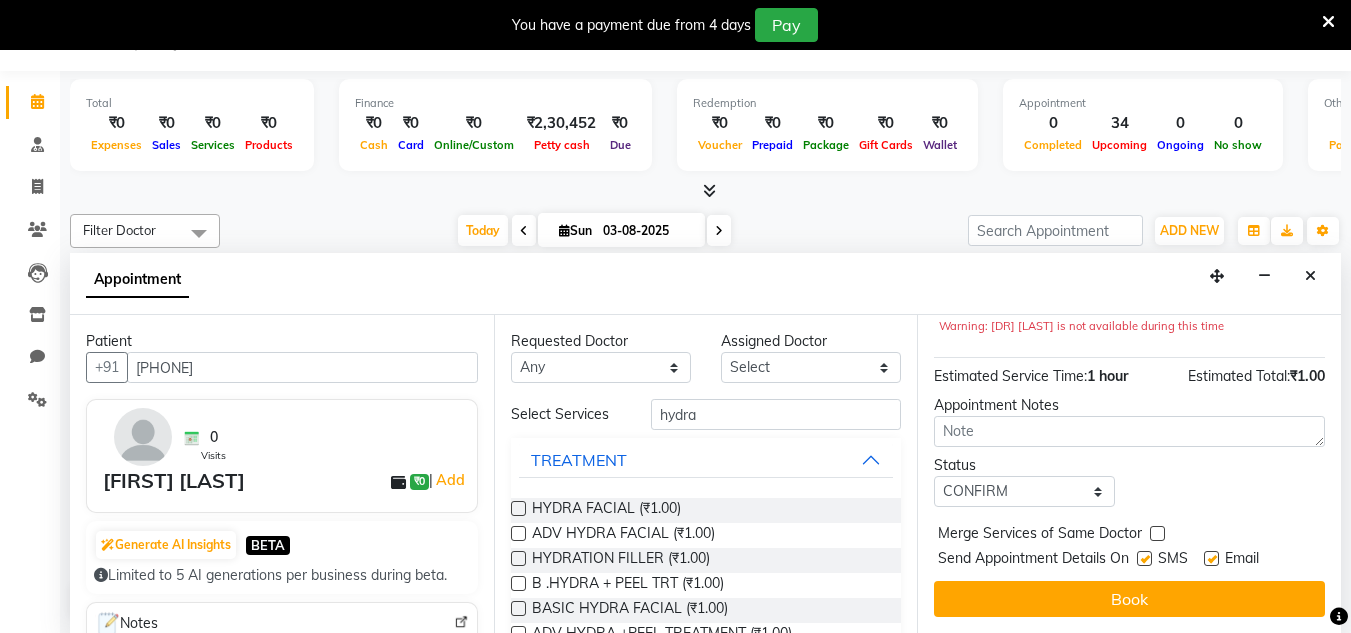 click on "Book" at bounding box center [1129, 599] 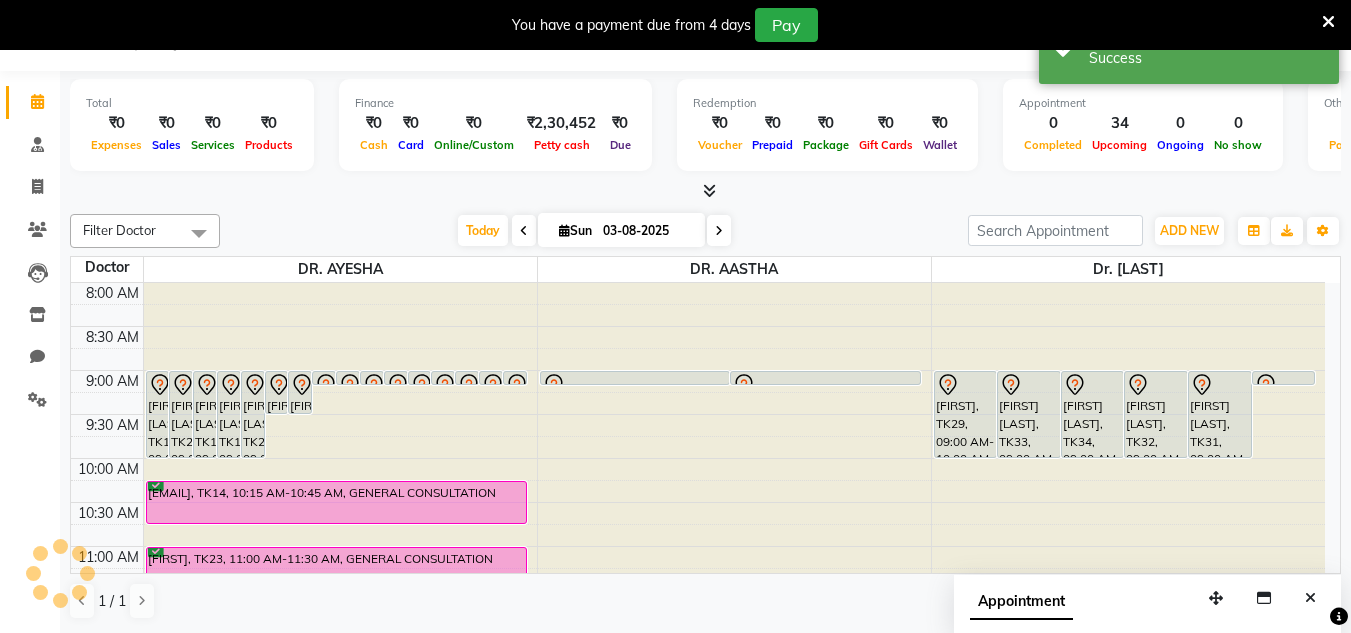 scroll, scrollTop: 0, scrollLeft: 0, axis: both 